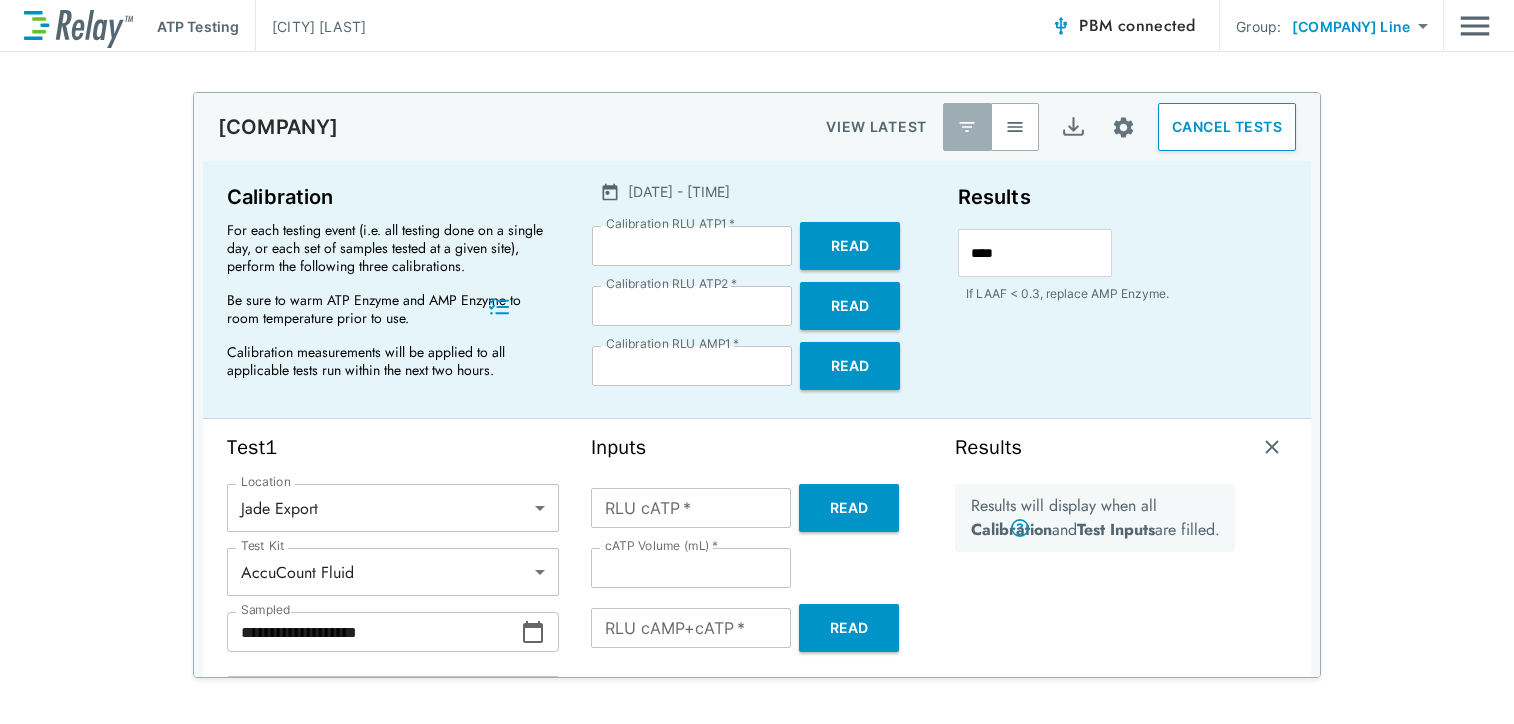 scroll, scrollTop: 0, scrollLeft: 0, axis: both 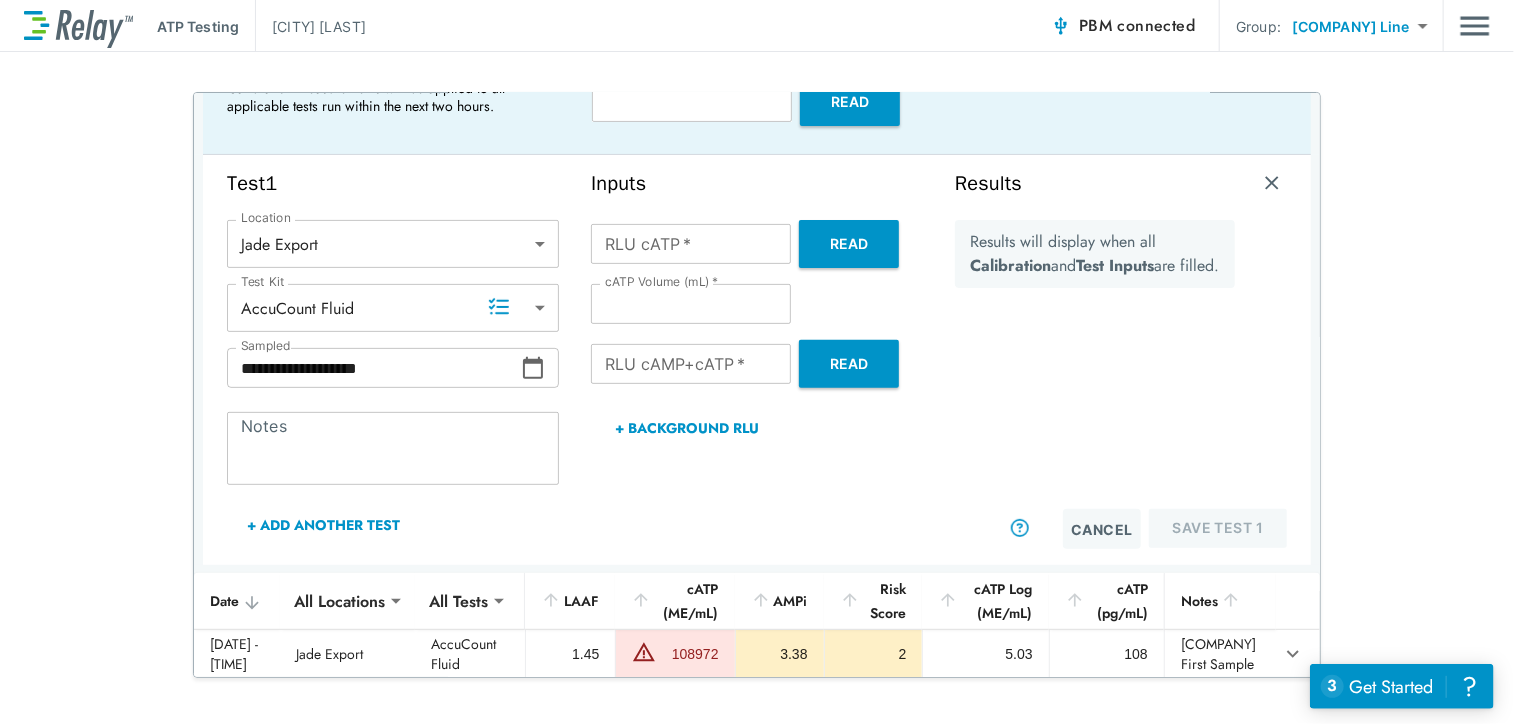 click on "Read" at bounding box center (849, 244) 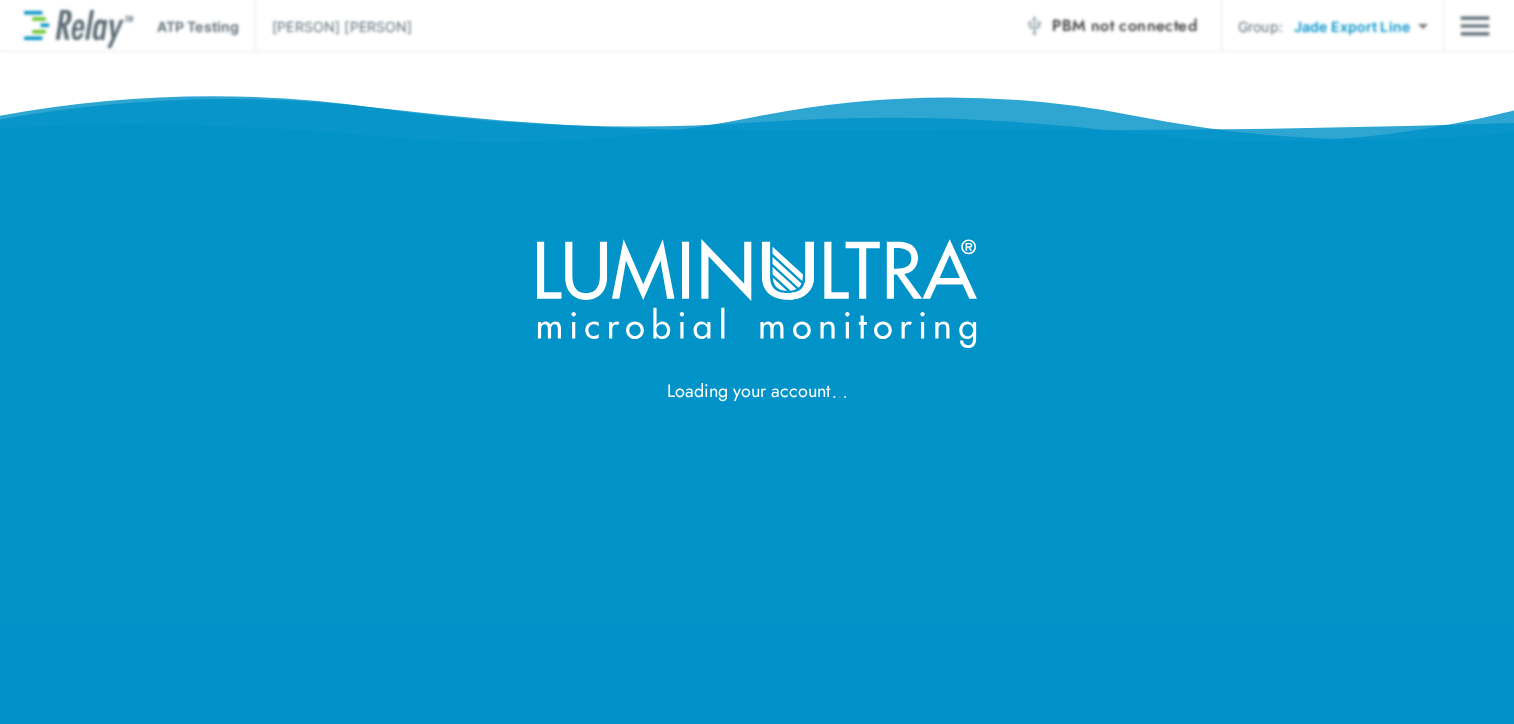 scroll, scrollTop: 0, scrollLeft: 0, axis: both 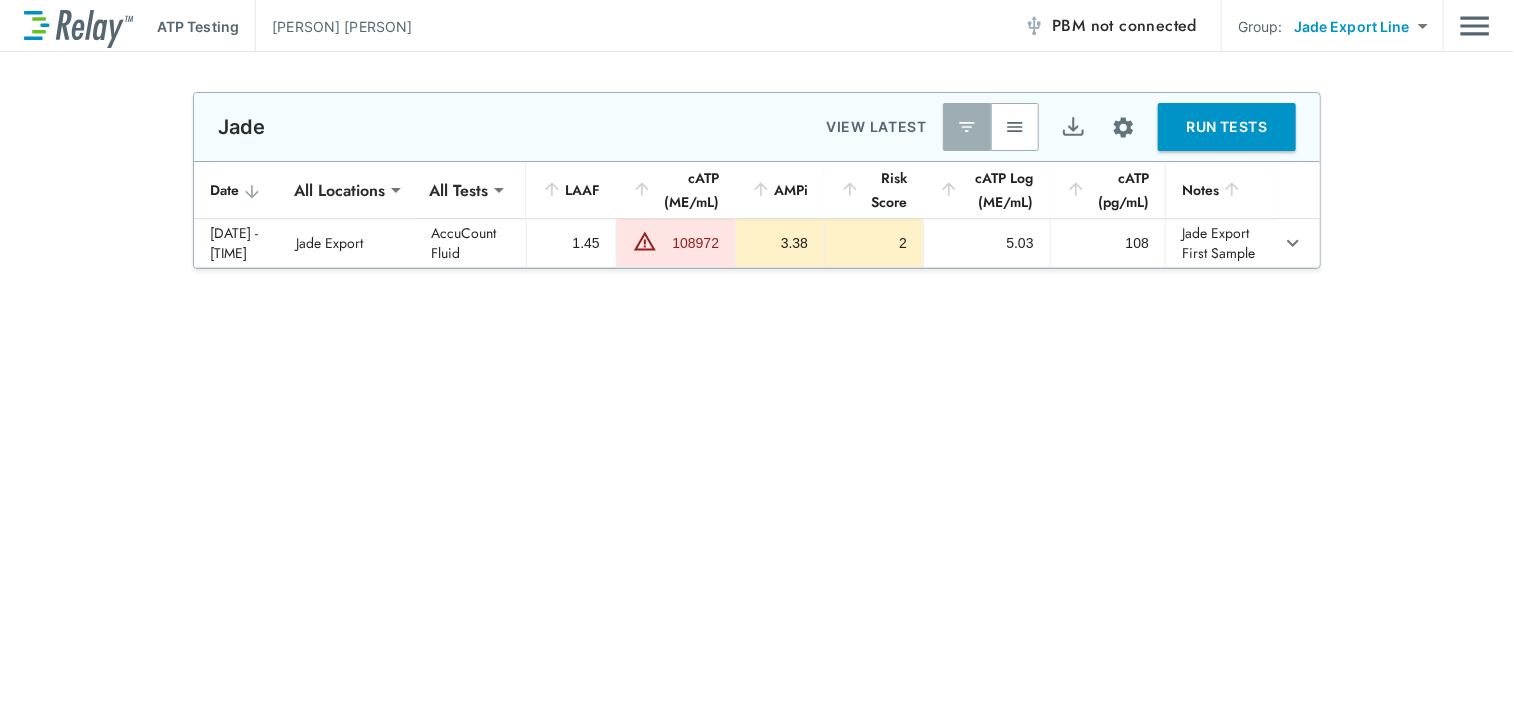 type on "*****" 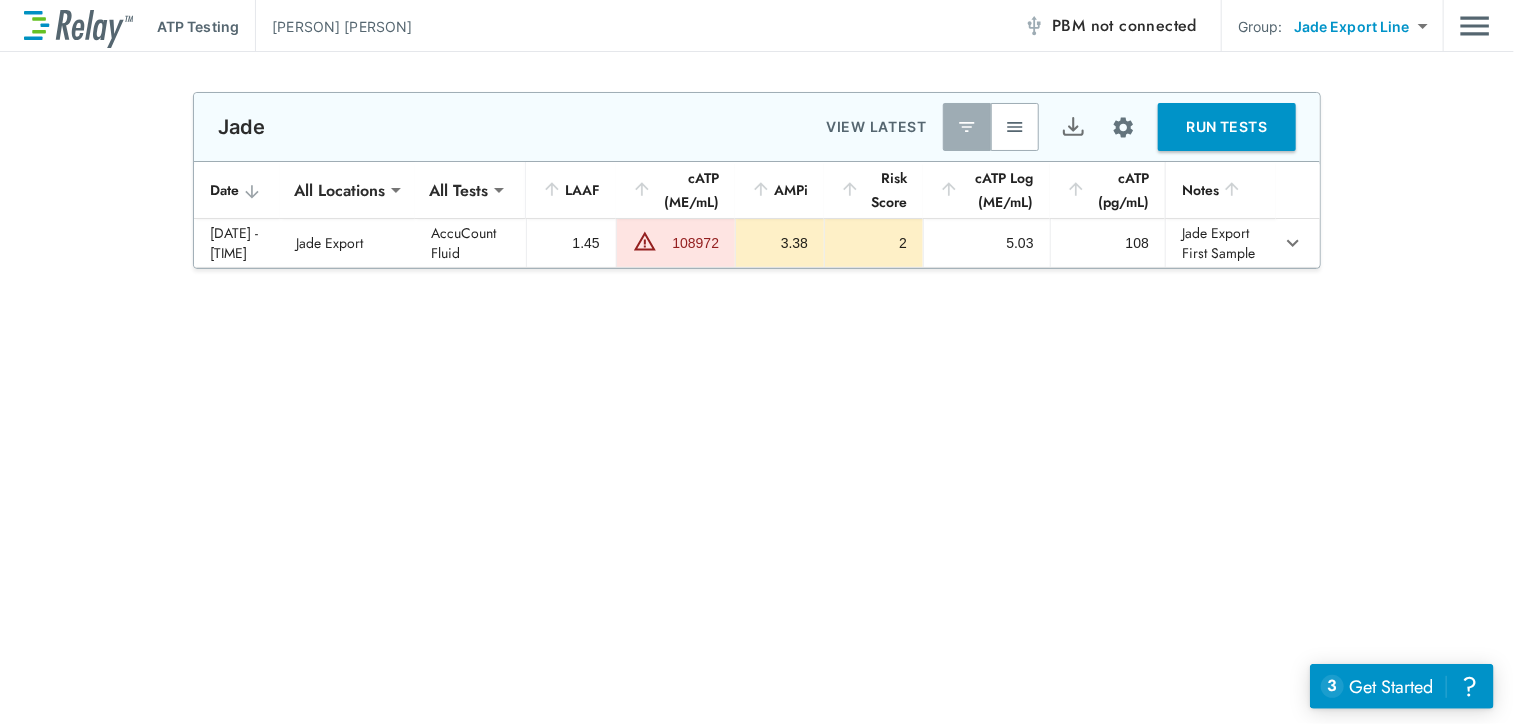 scroll, scrollTop: 0, scrollLeft: 0, axis: both 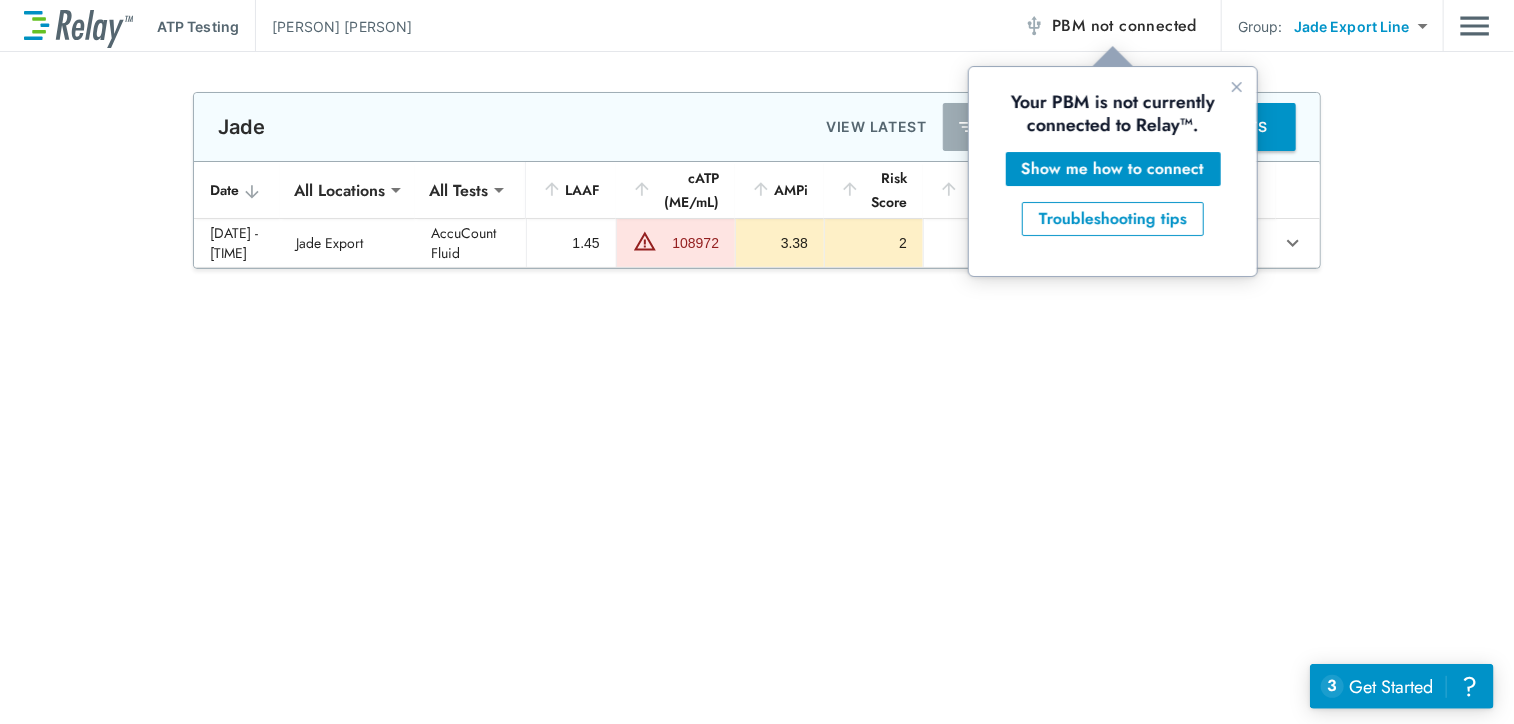 click at bounding box center [1034, 26] 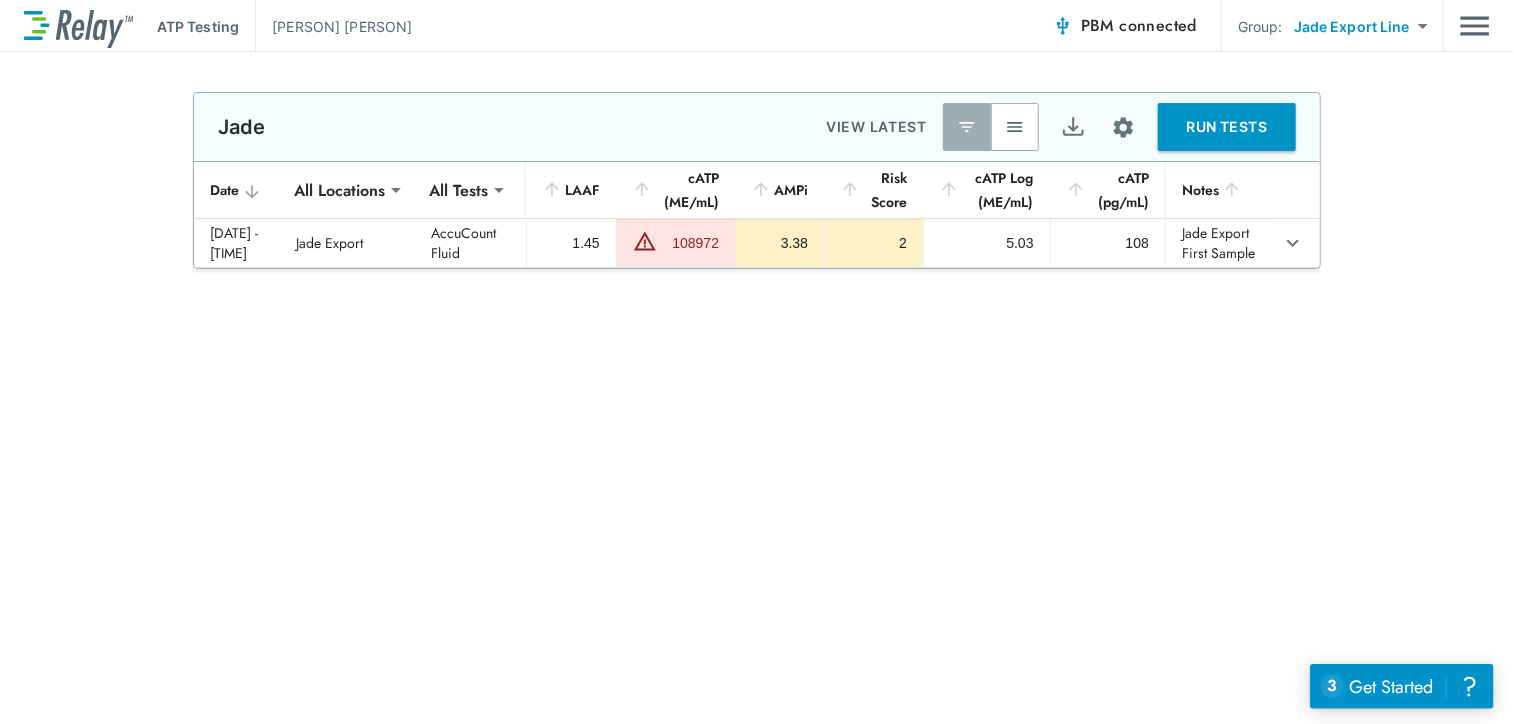 click on "RUN TESTS" at bounding box center [1227, 127] 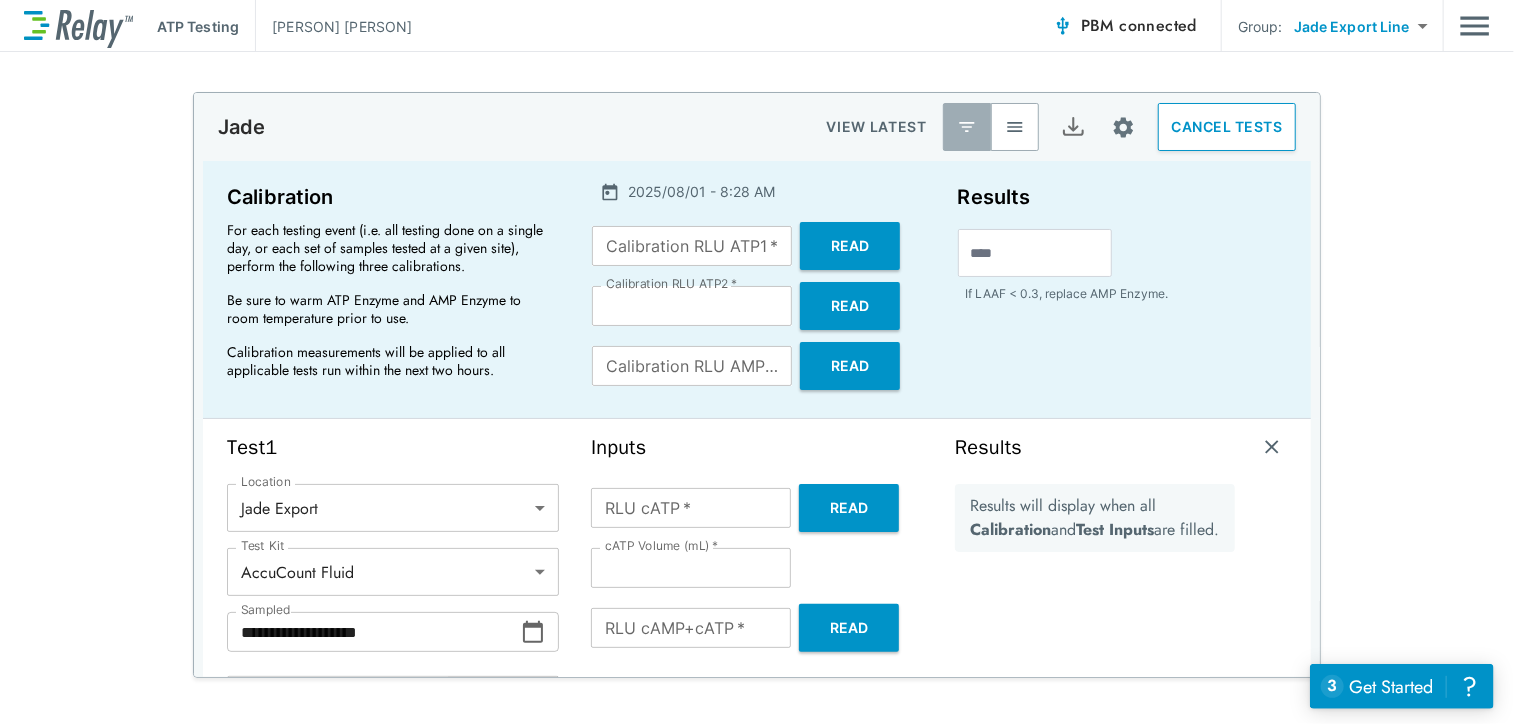 type on "*****" 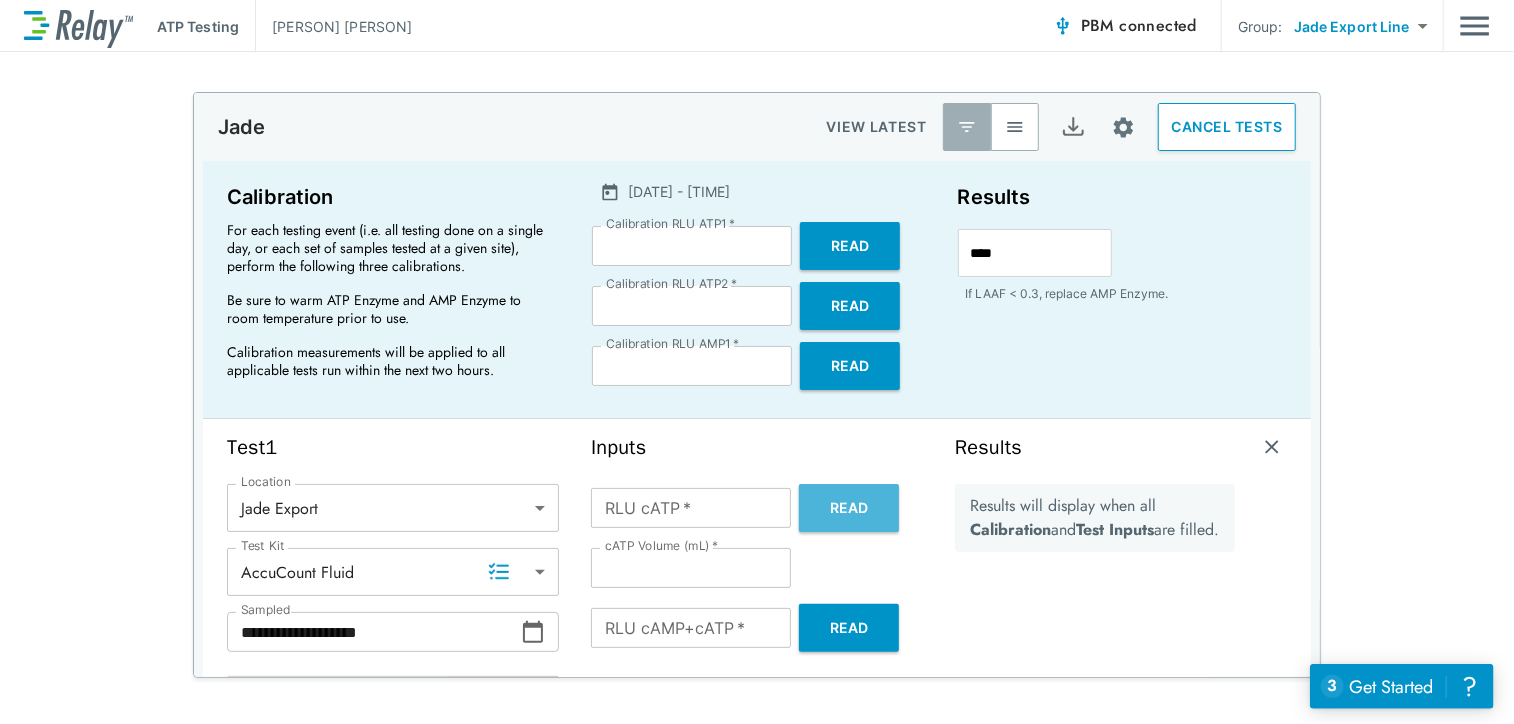click on "Read" at bounding box center [849, 508] 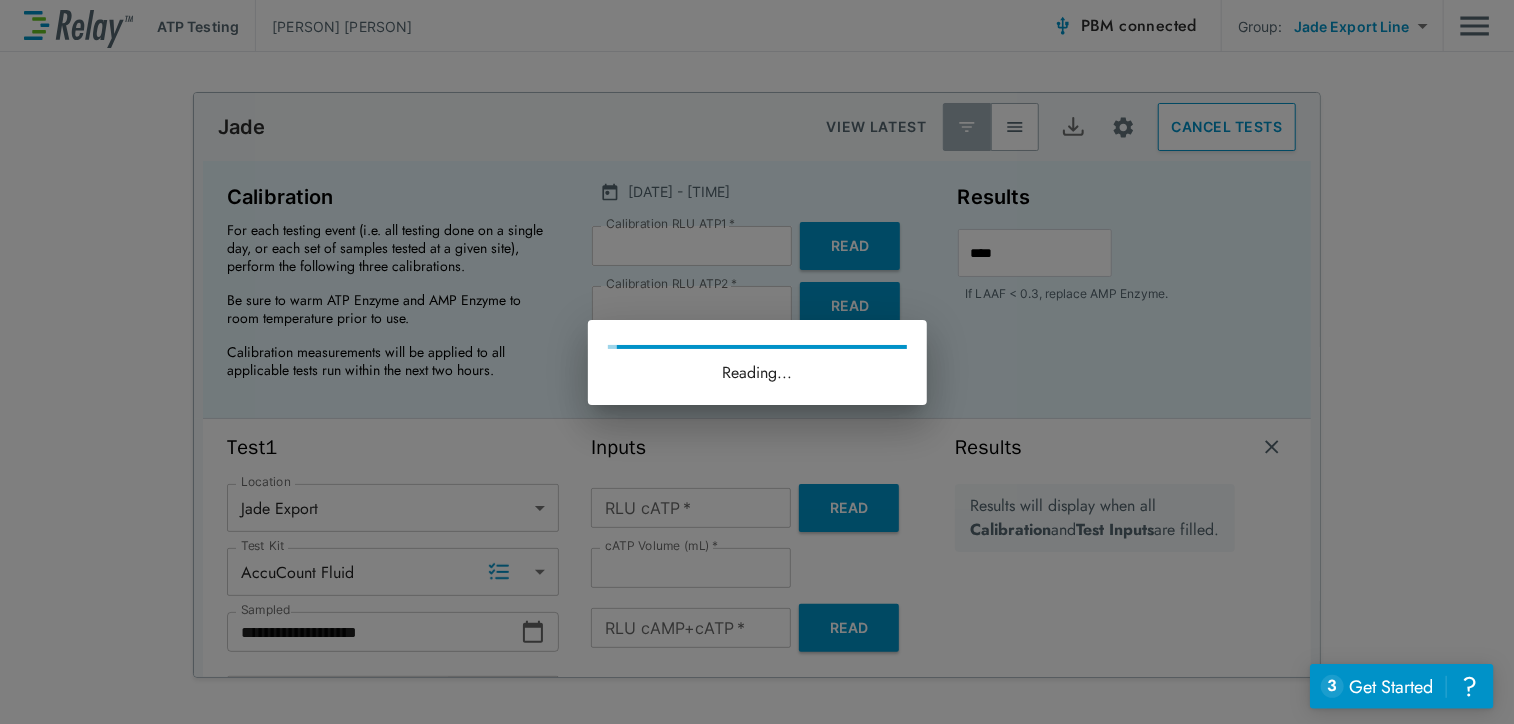 type on "****" 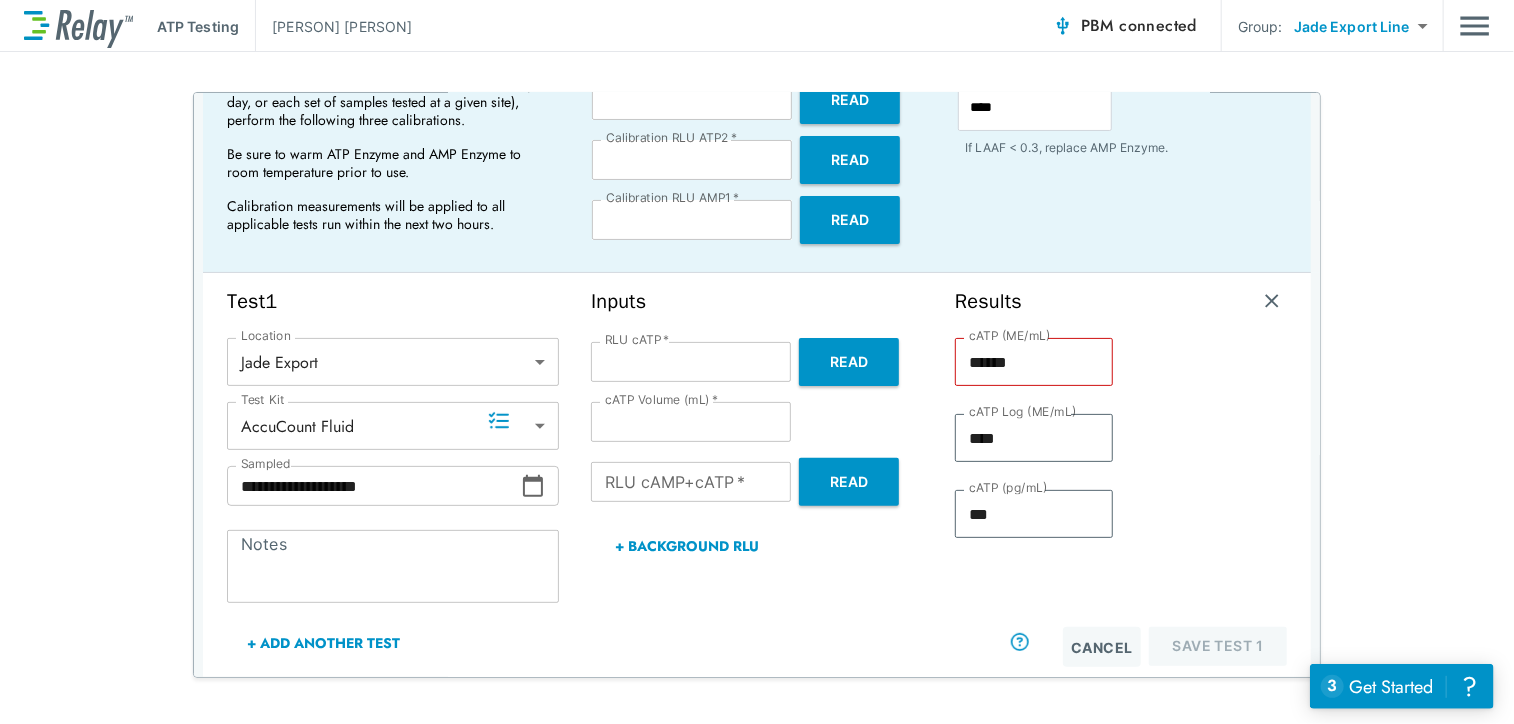 scroll, scrollTop: 154, scrollLeft: 0, axis: vertical 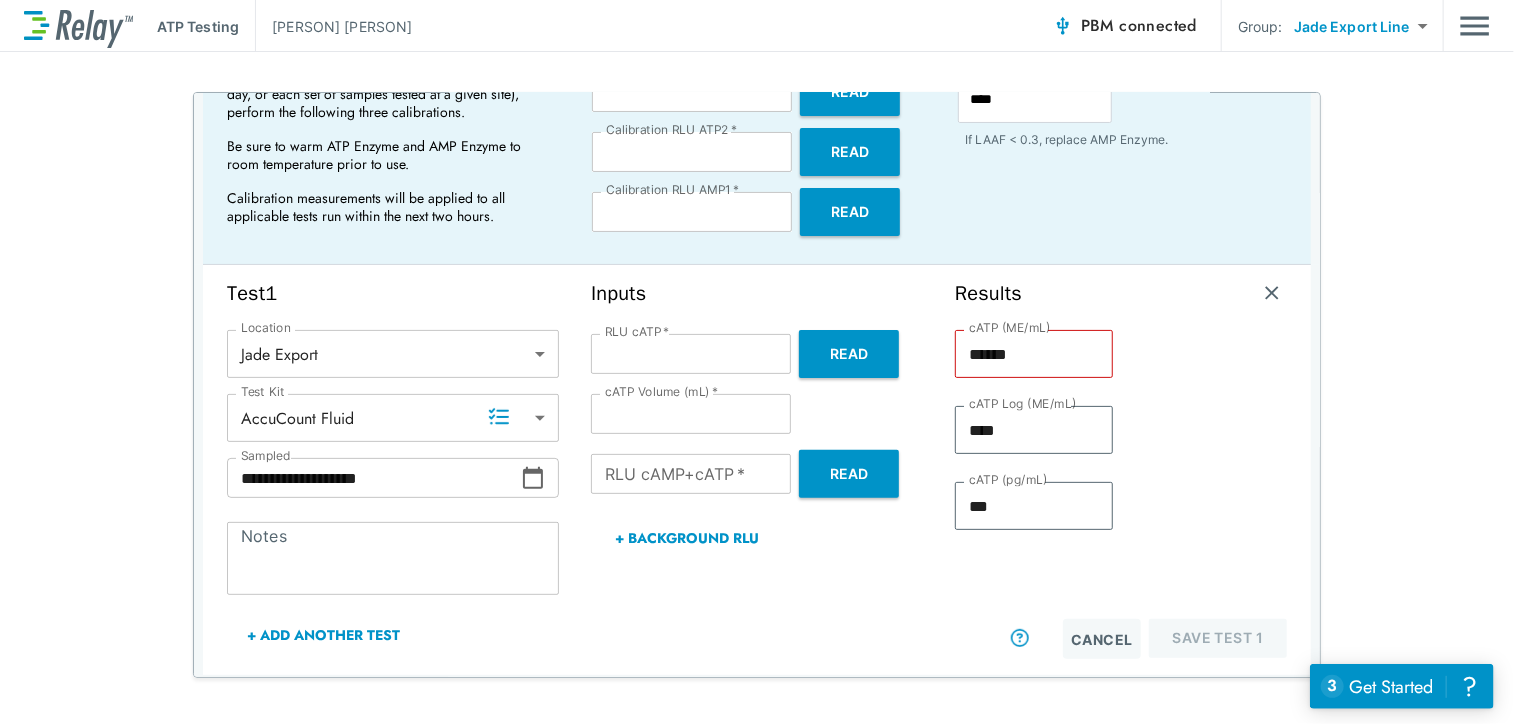 click on "Read" at bounding box center [849, 474] 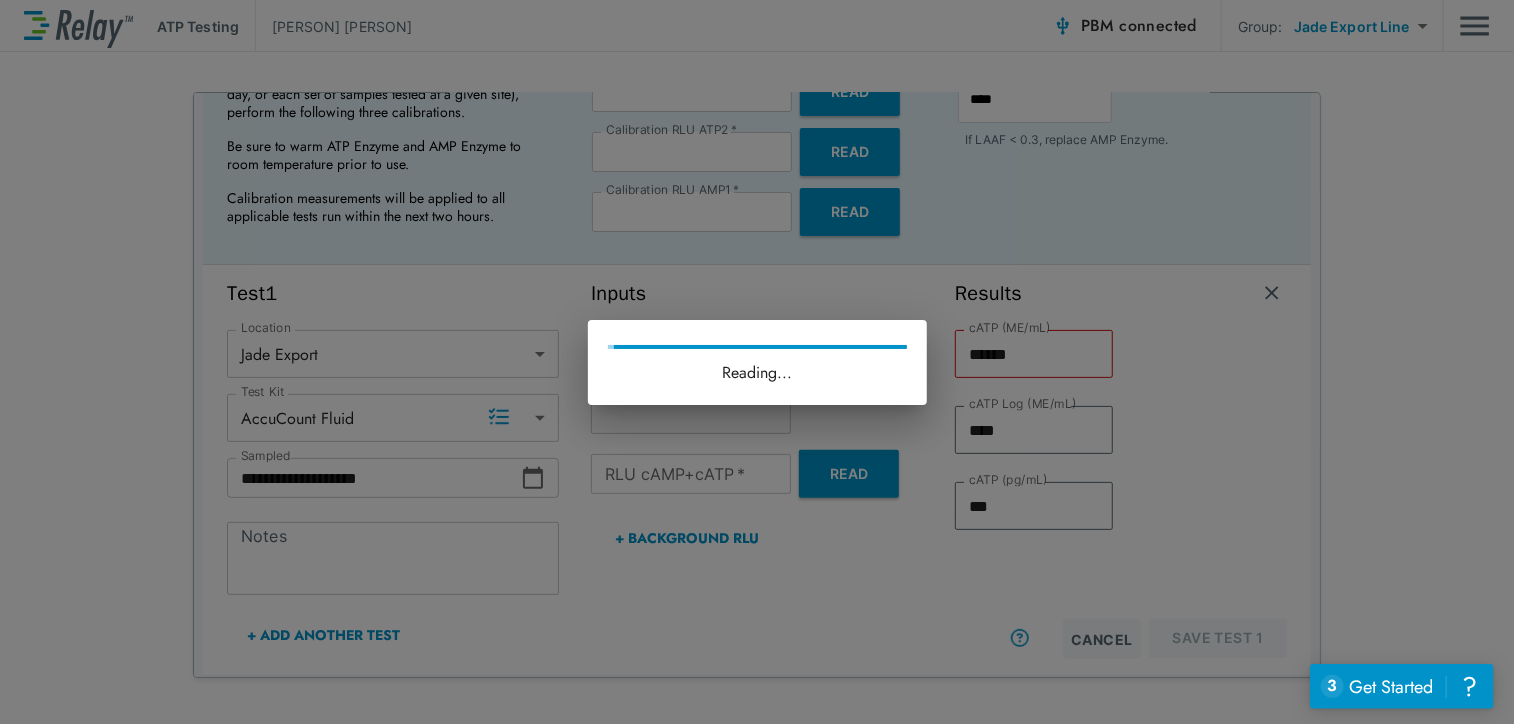 type on "****" 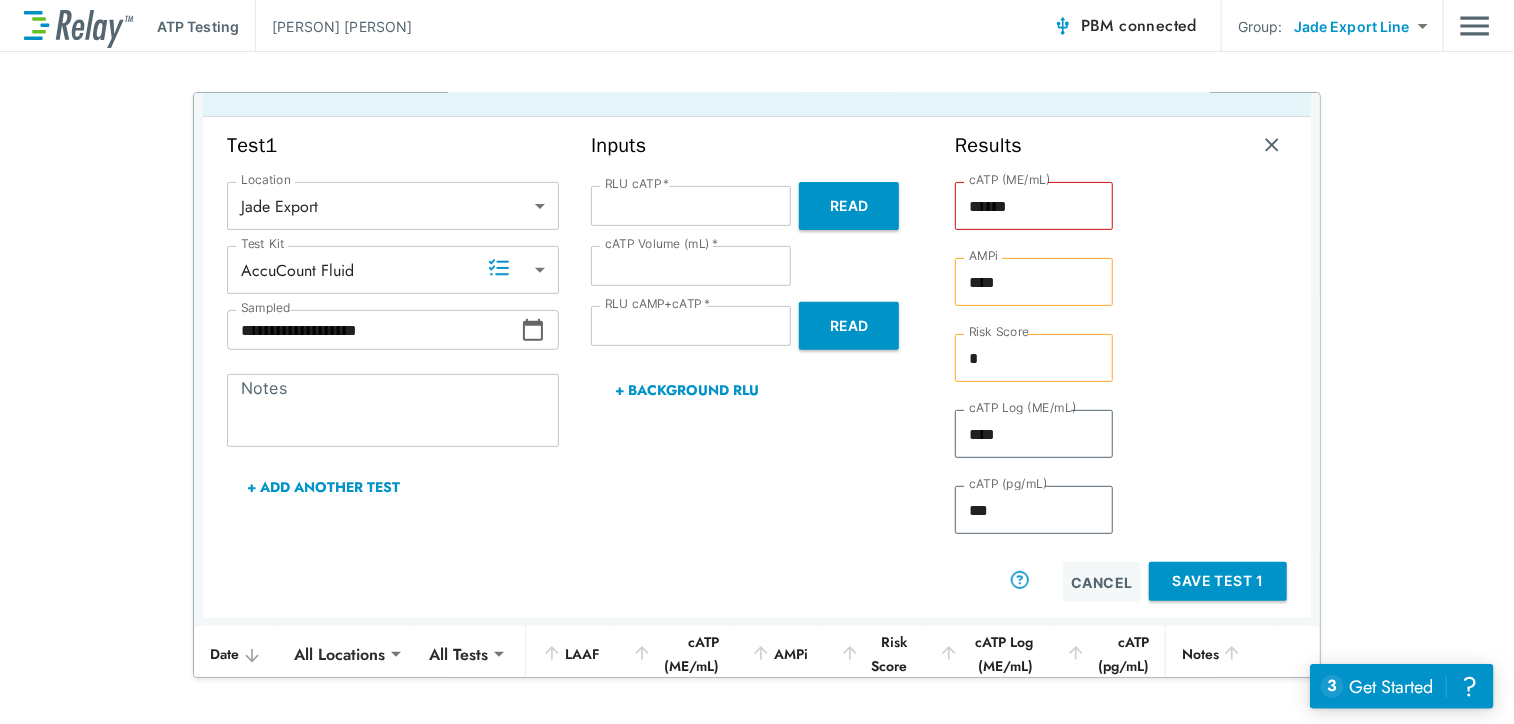 scroll, scrollTop: 308, scrollLeft: 0, axis: vertical 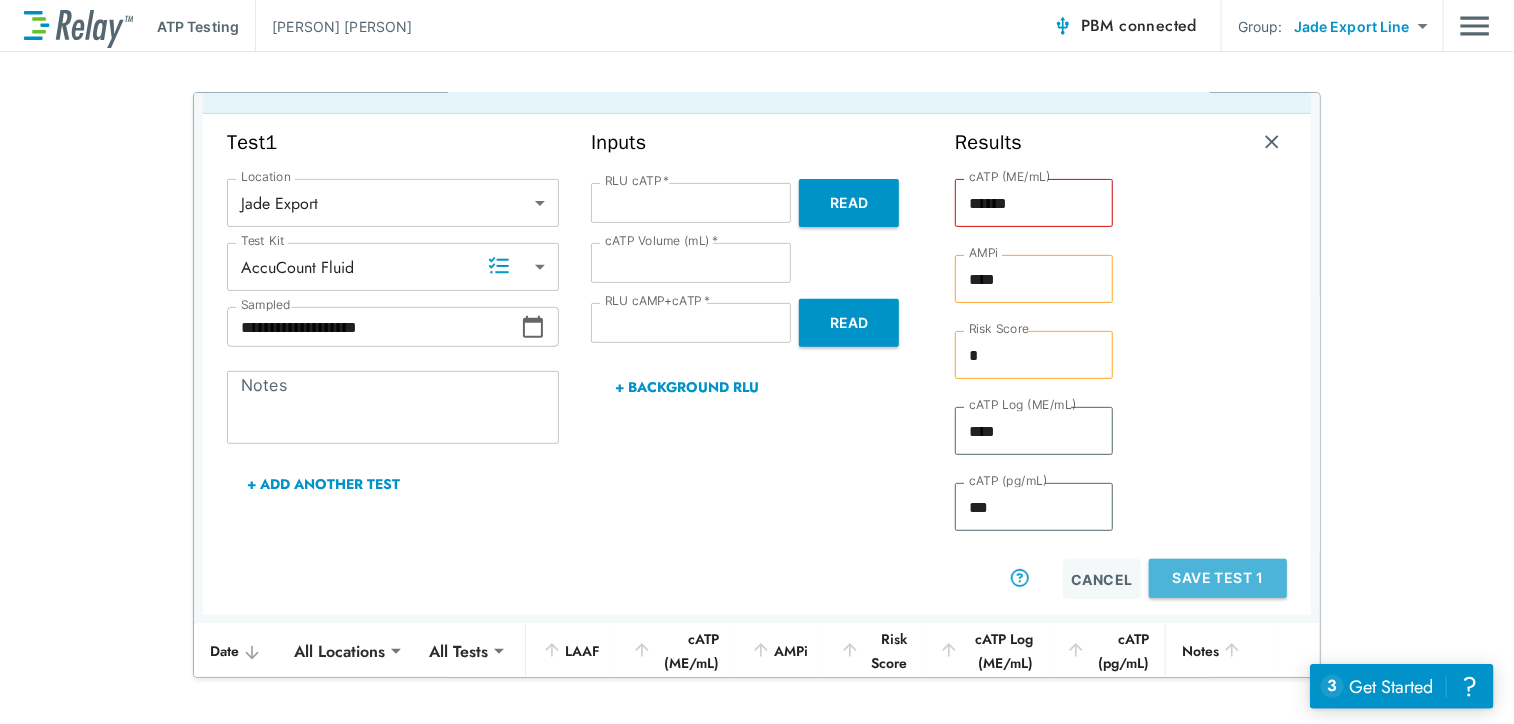 click on "Save Test 1" at bounding box center (1218, 578) 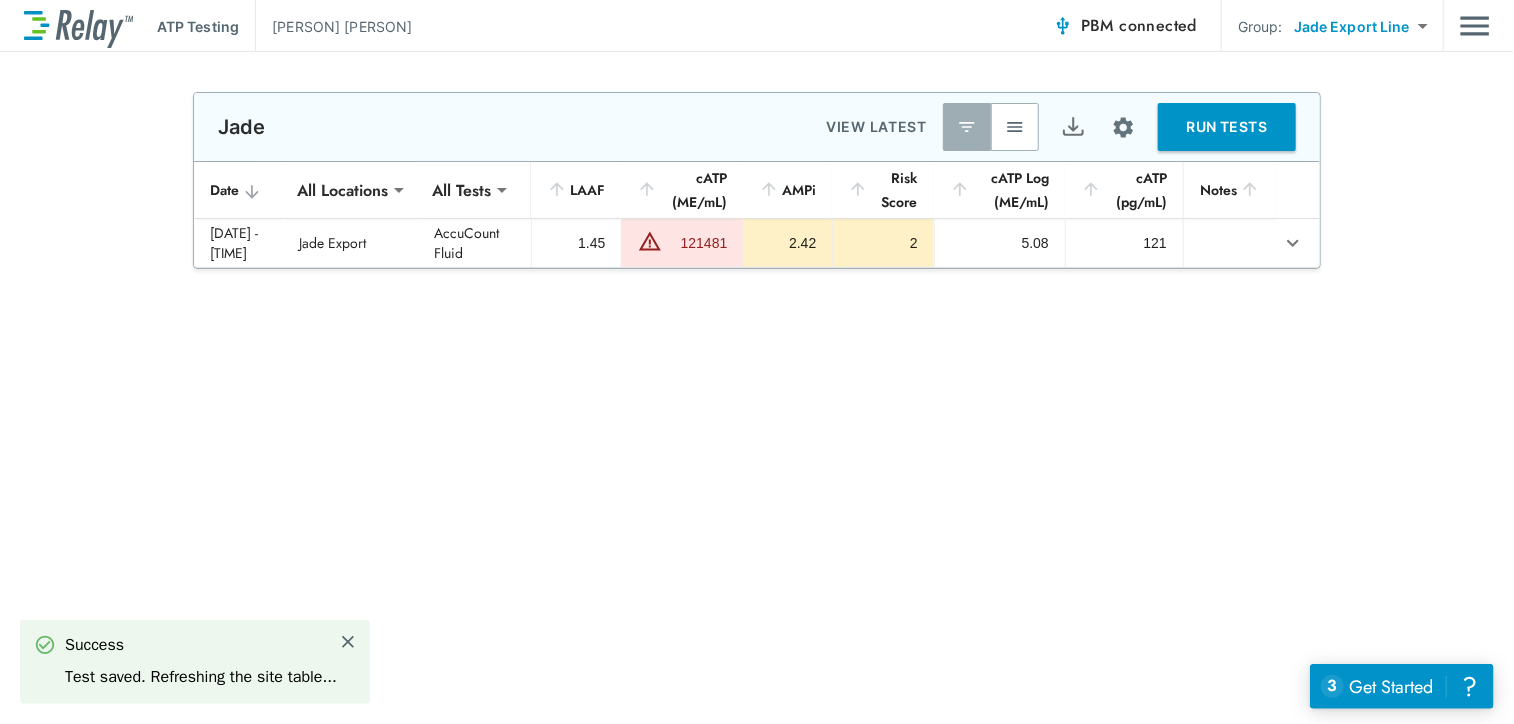 scroll, scrollTop: 0, scrollLeft: 0, axis: both 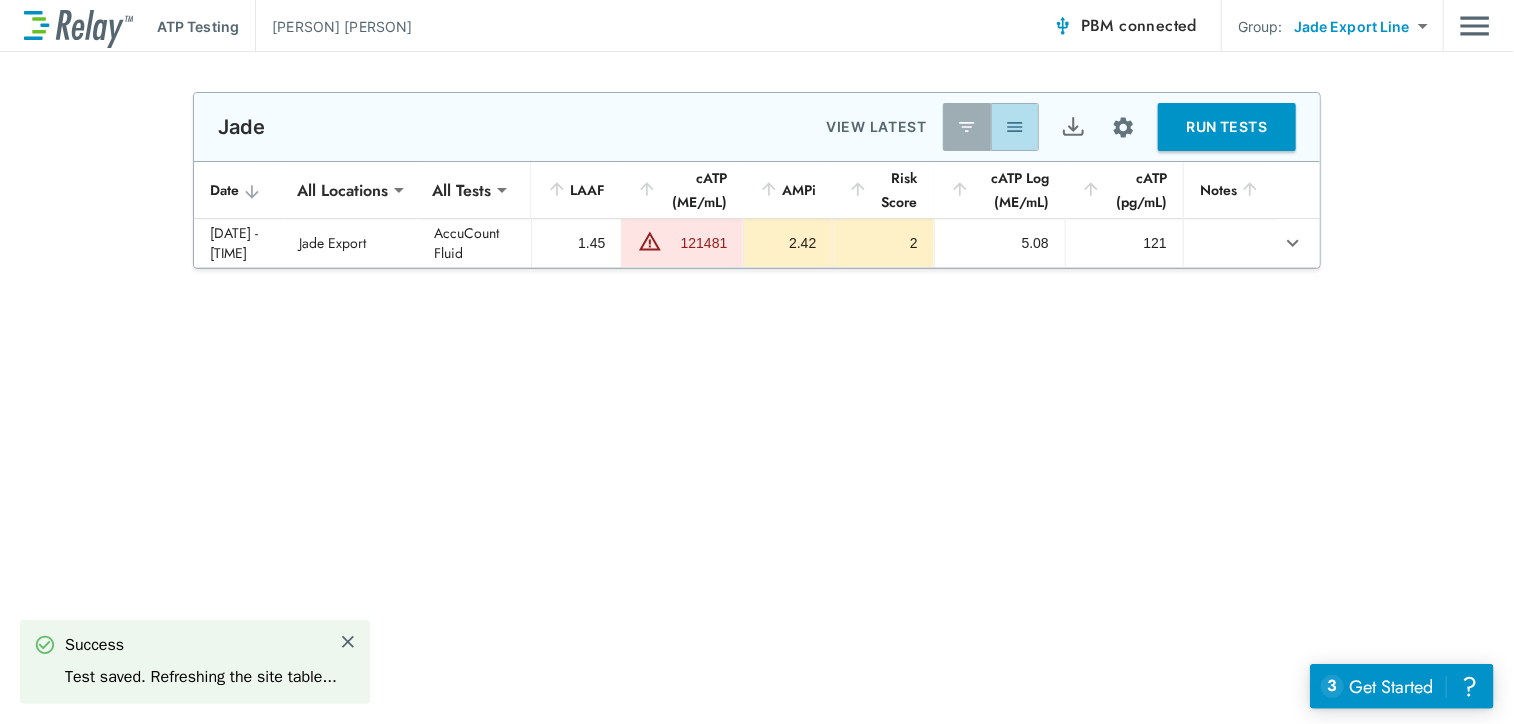 click at bounding box center [1015, 127] 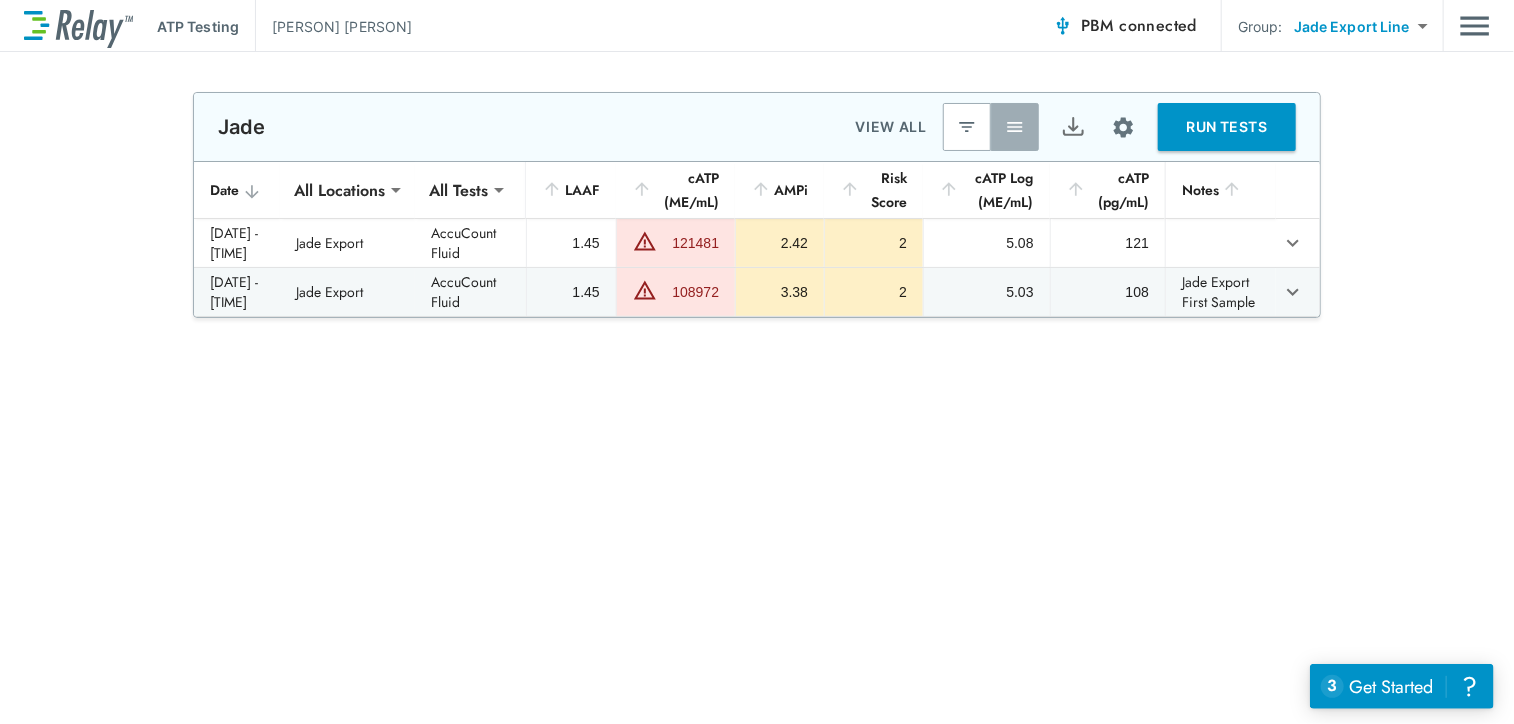 click 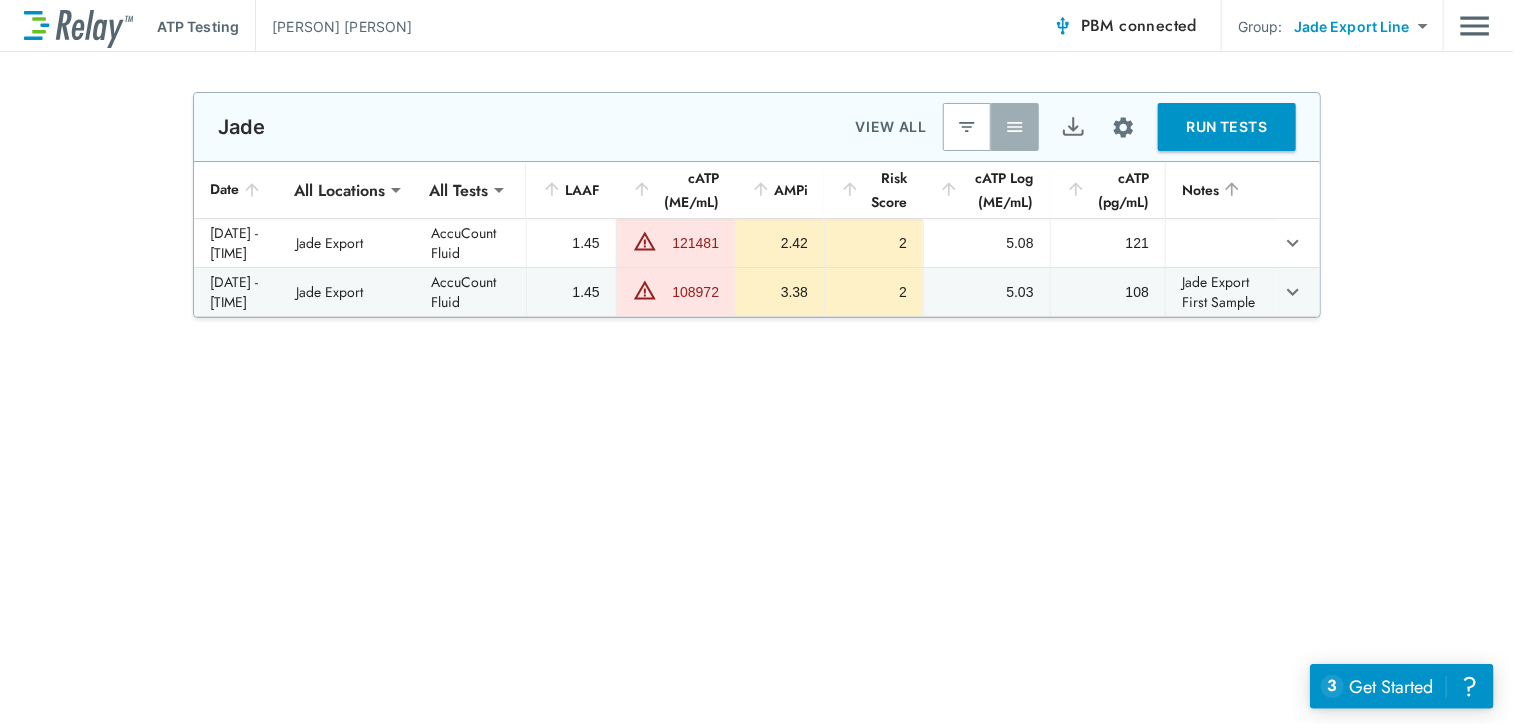 click 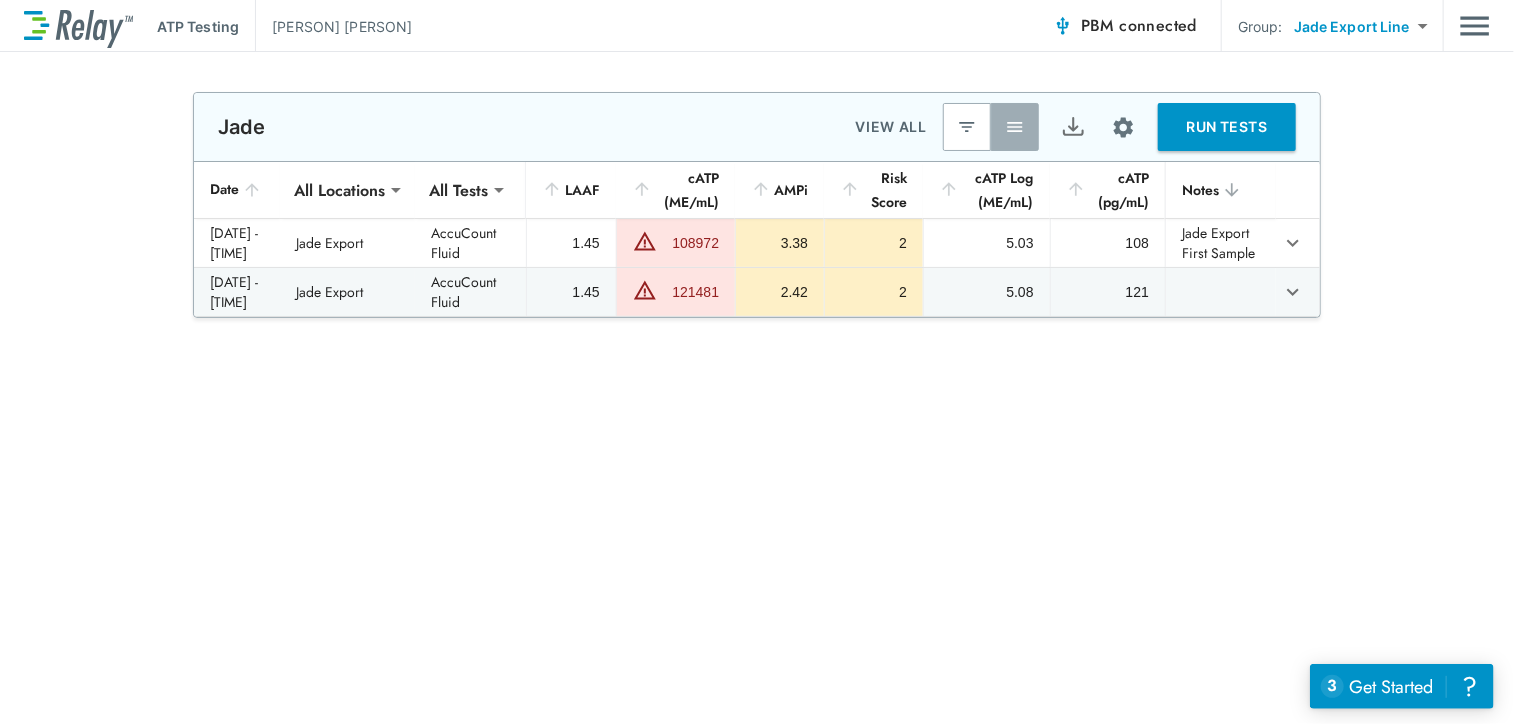 click 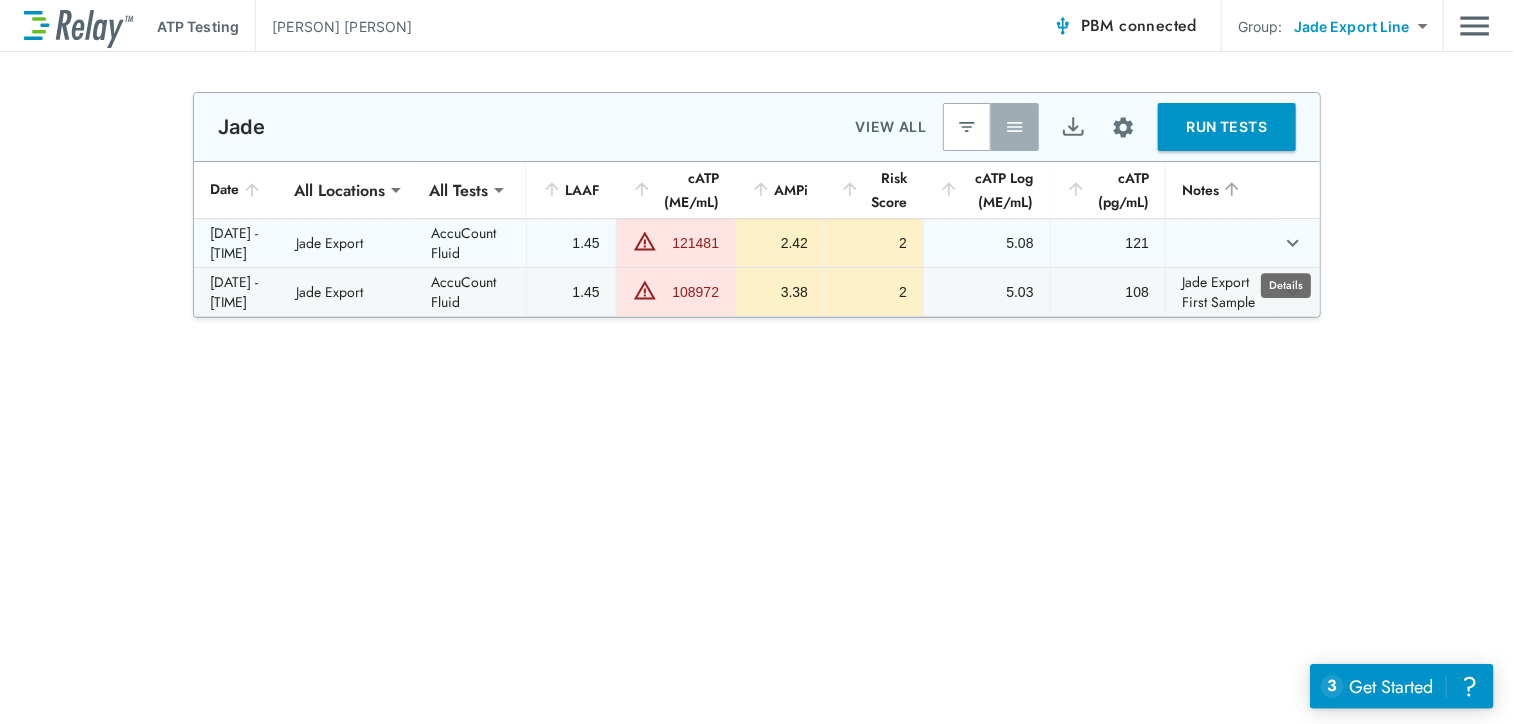 drag, startPoint x: 1285, startPoint y: 233, endPoint x: 1284, endPoint y: 223, distance: 10.049875 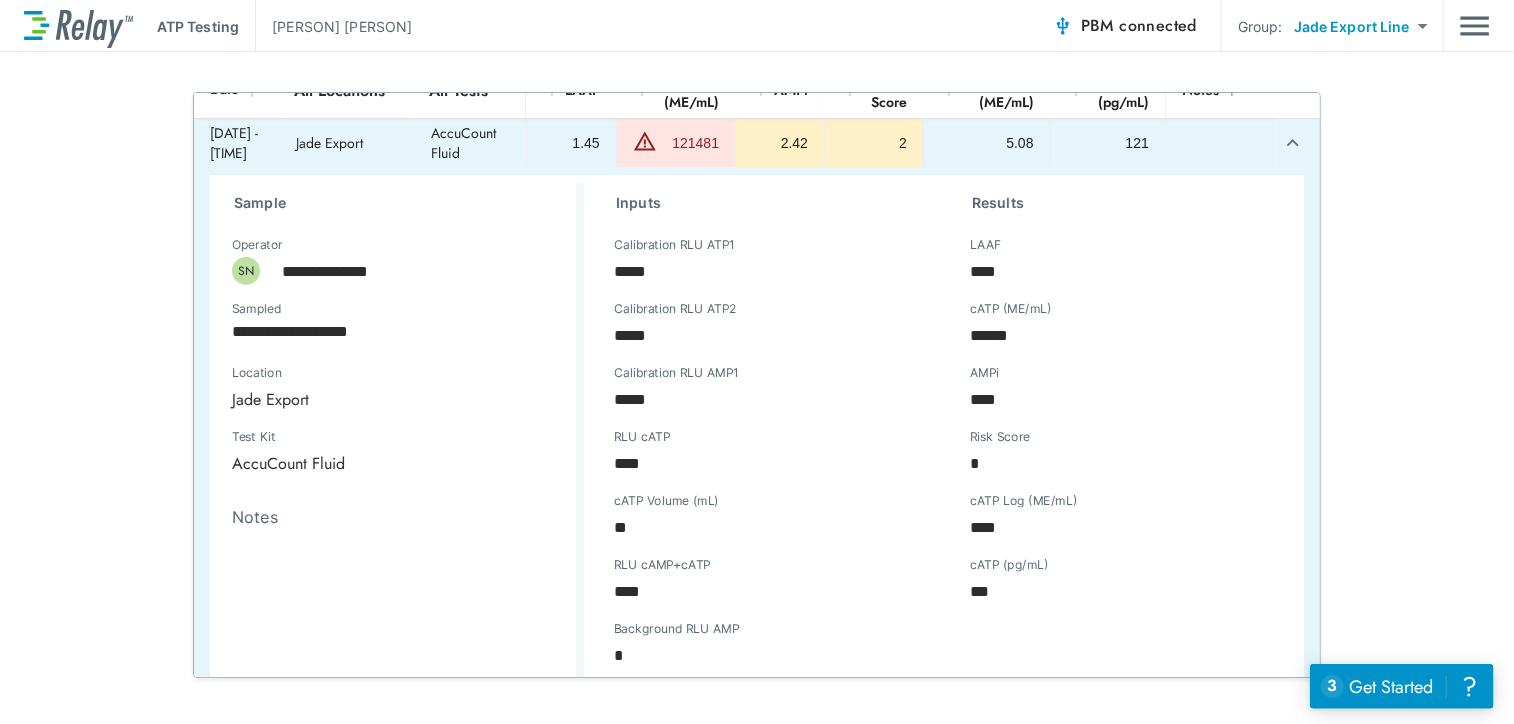 scroll, scrollTop: 270, scrollLeft: 0, axis: vertical 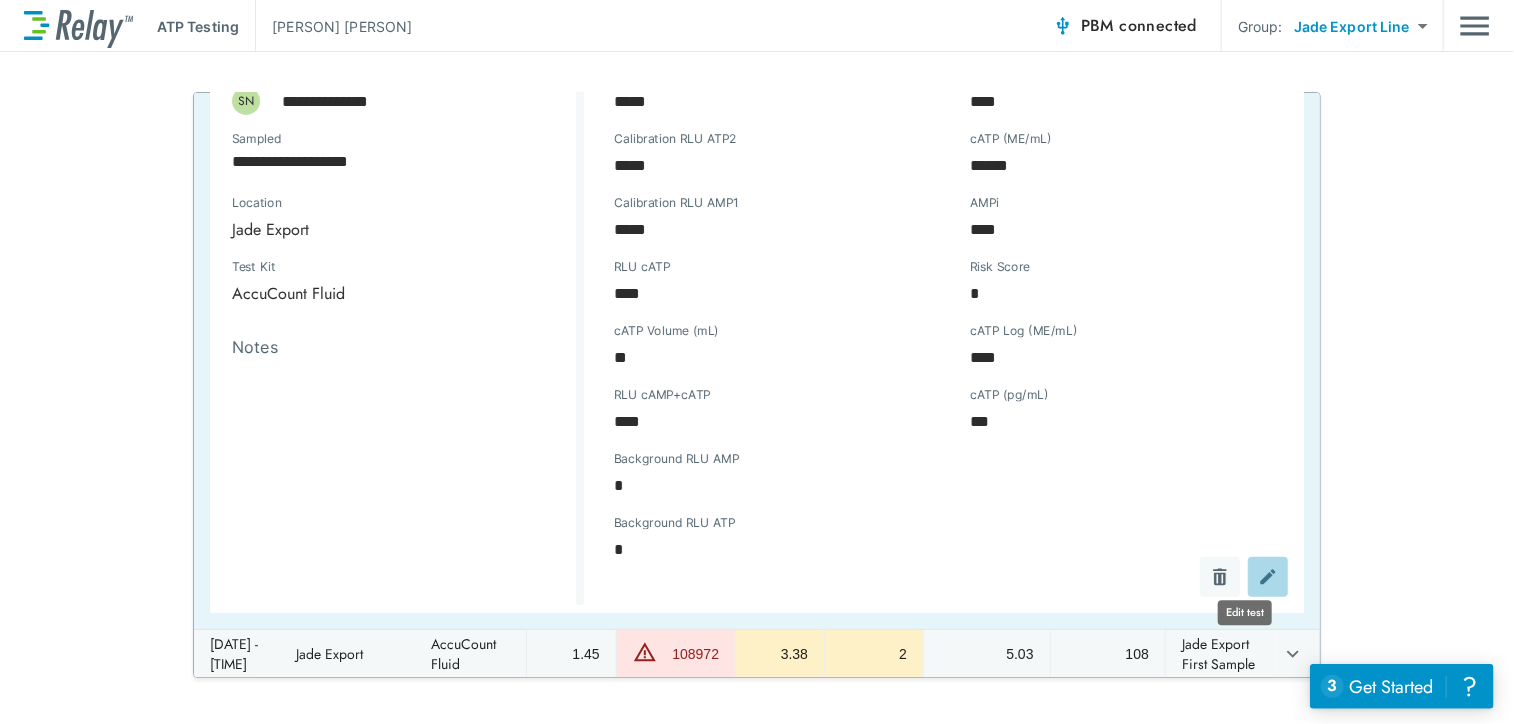 click at bounding box center [1268, 577] 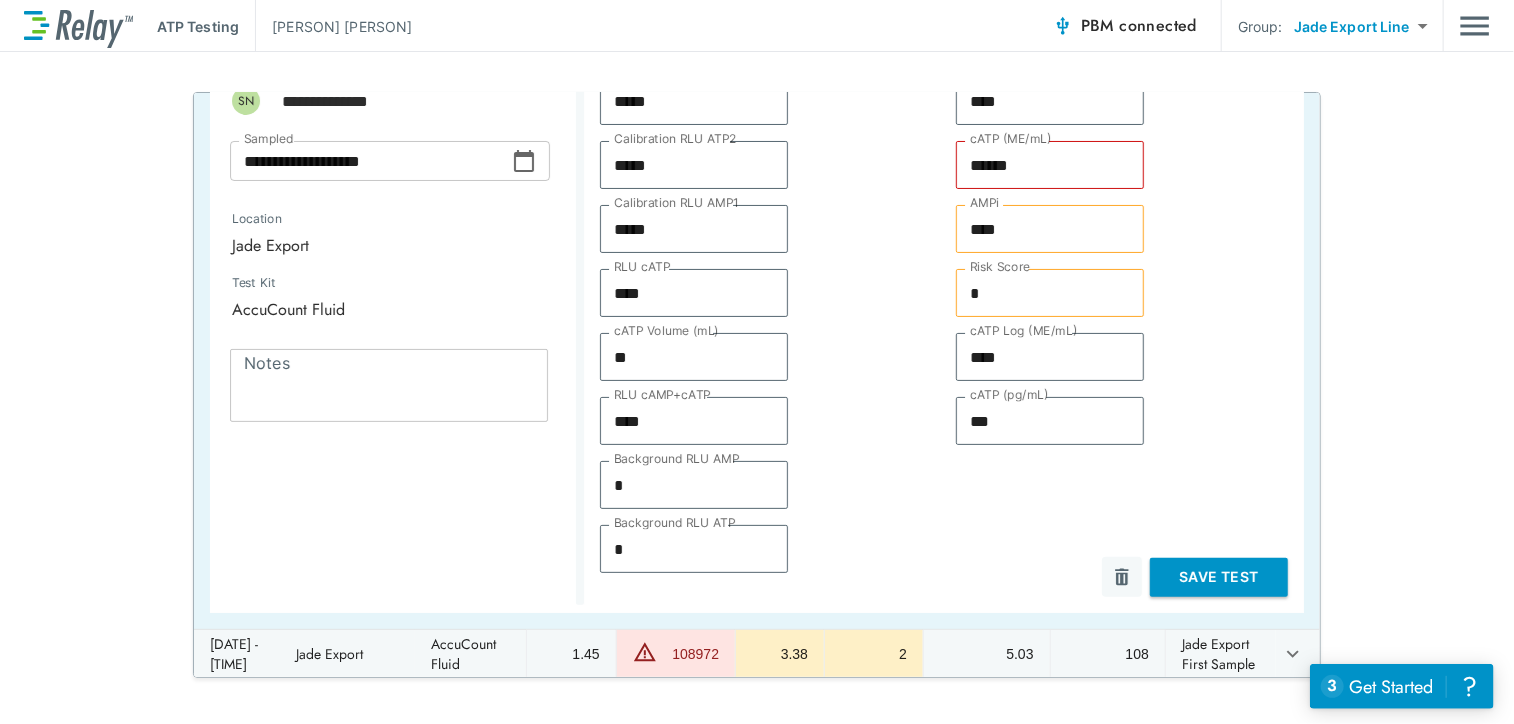 click on "Notes" at bounding box center [389, 386] 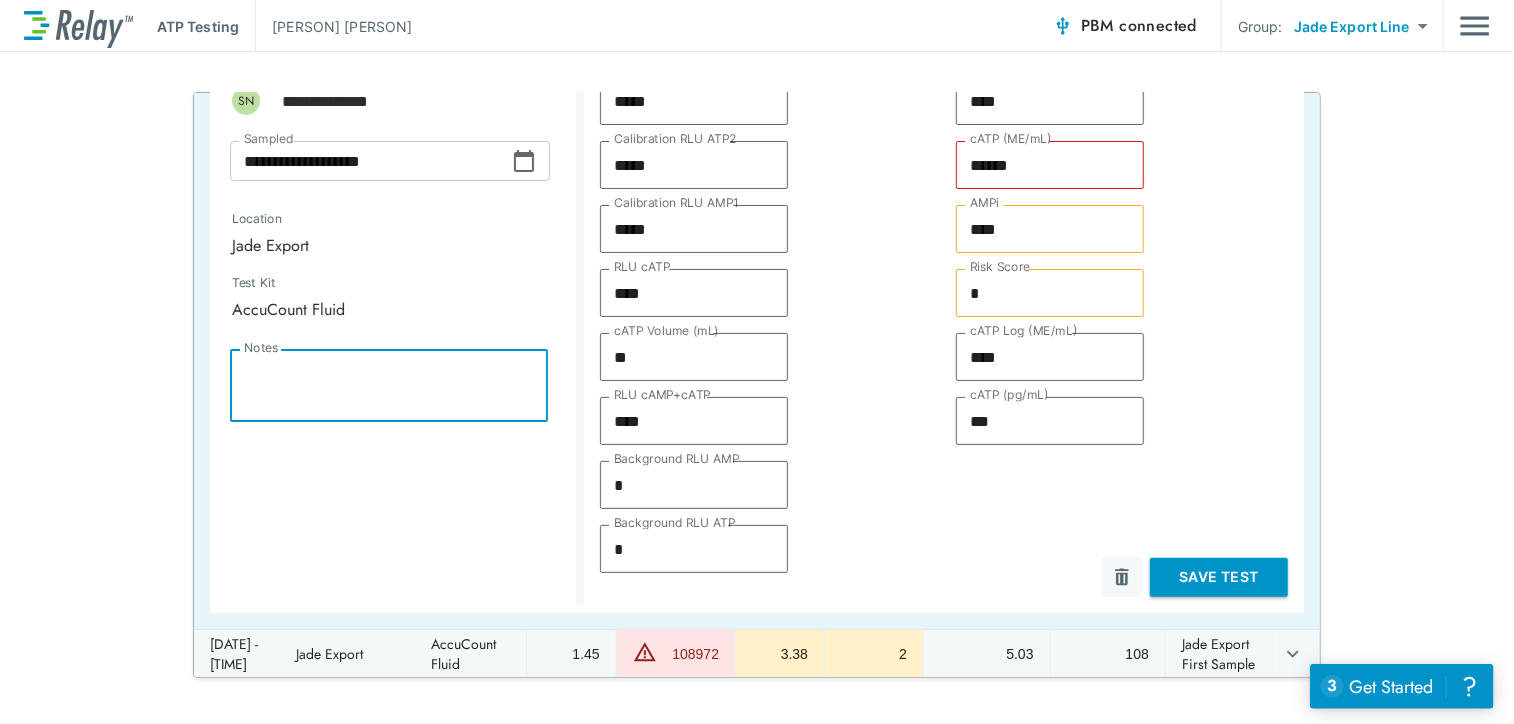 type on "*" 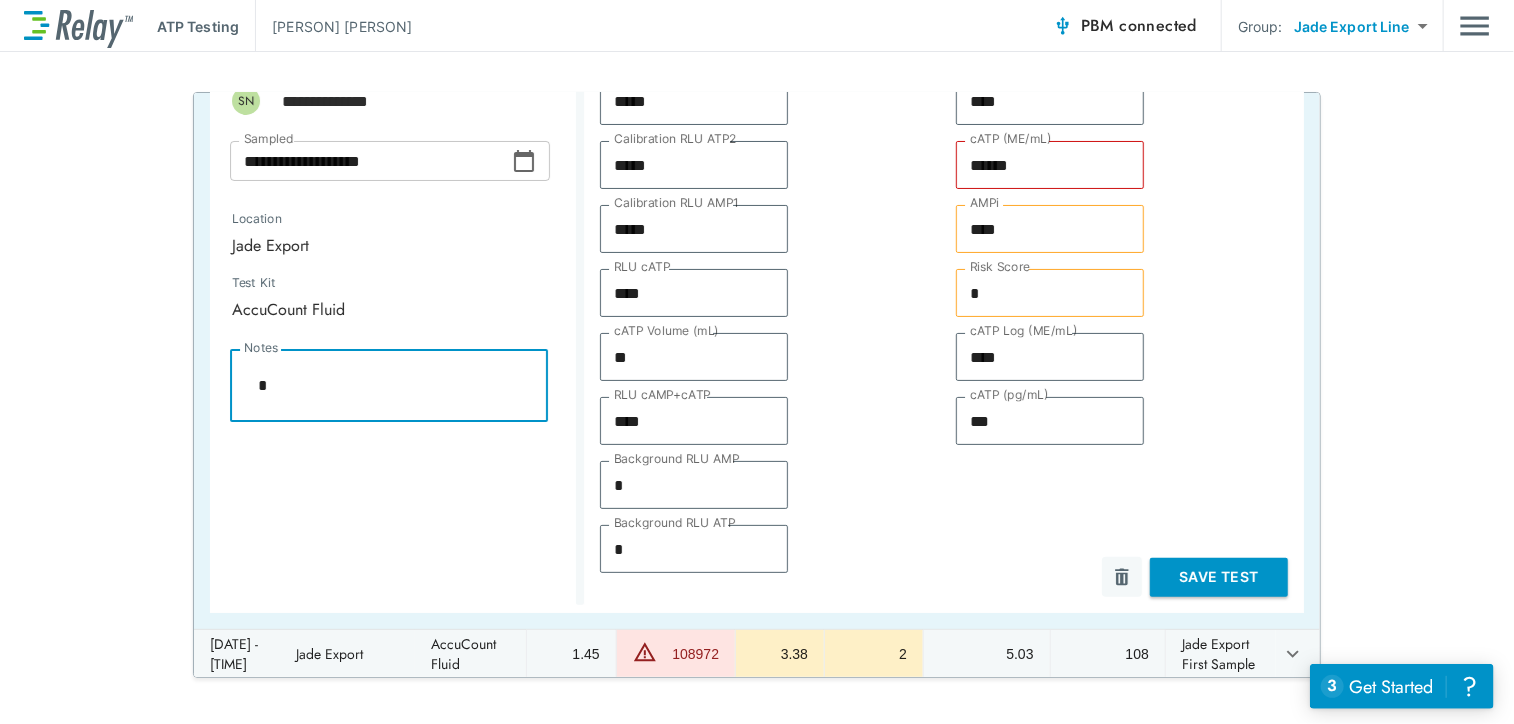 type on "*" 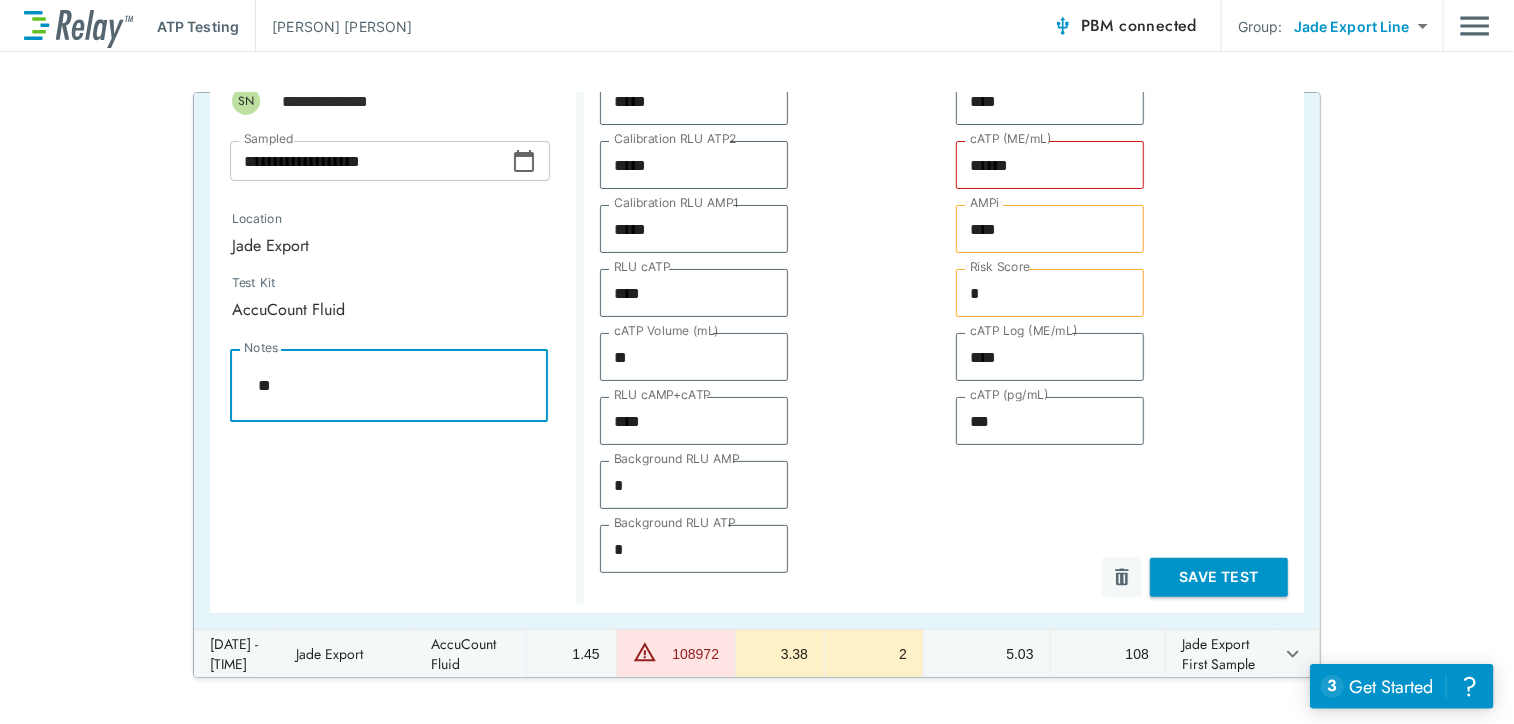 type on "*" 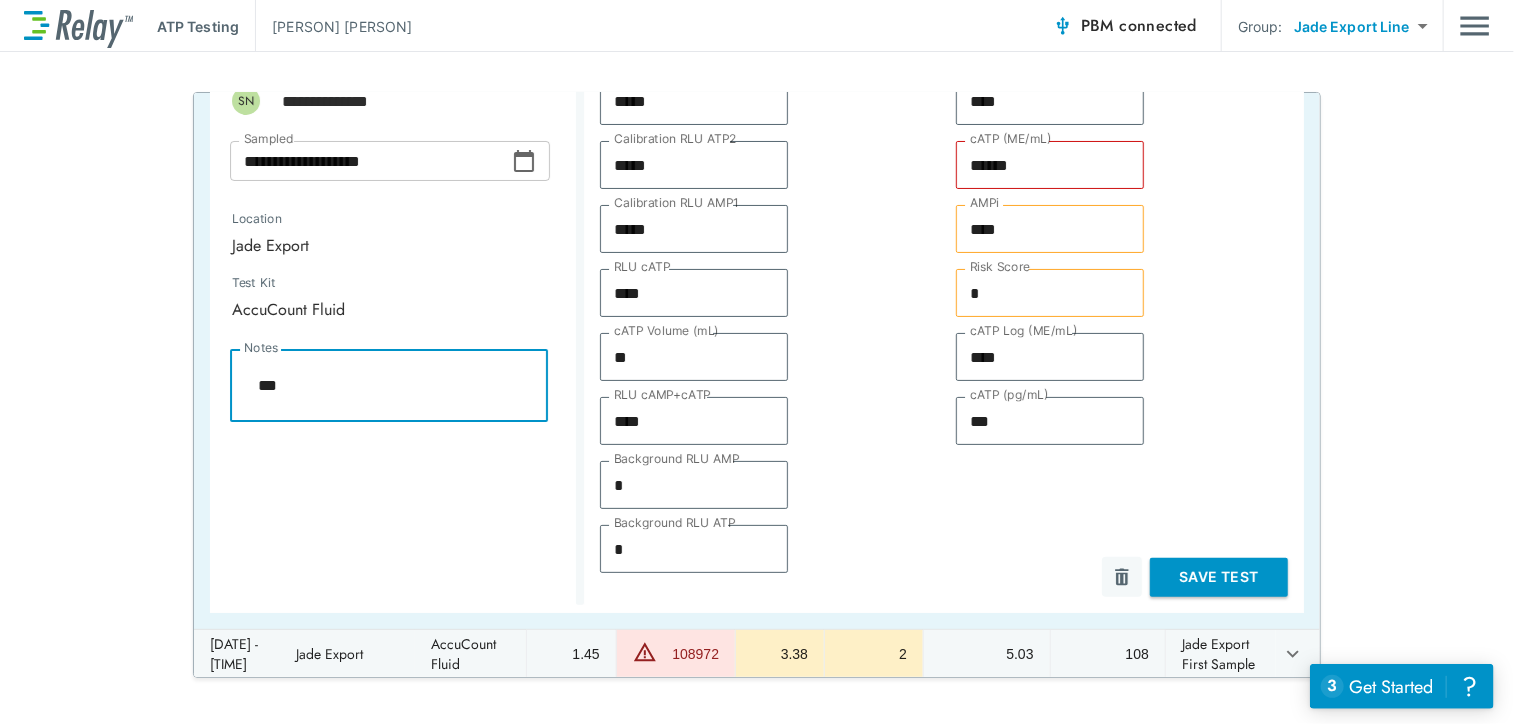 type on "*" 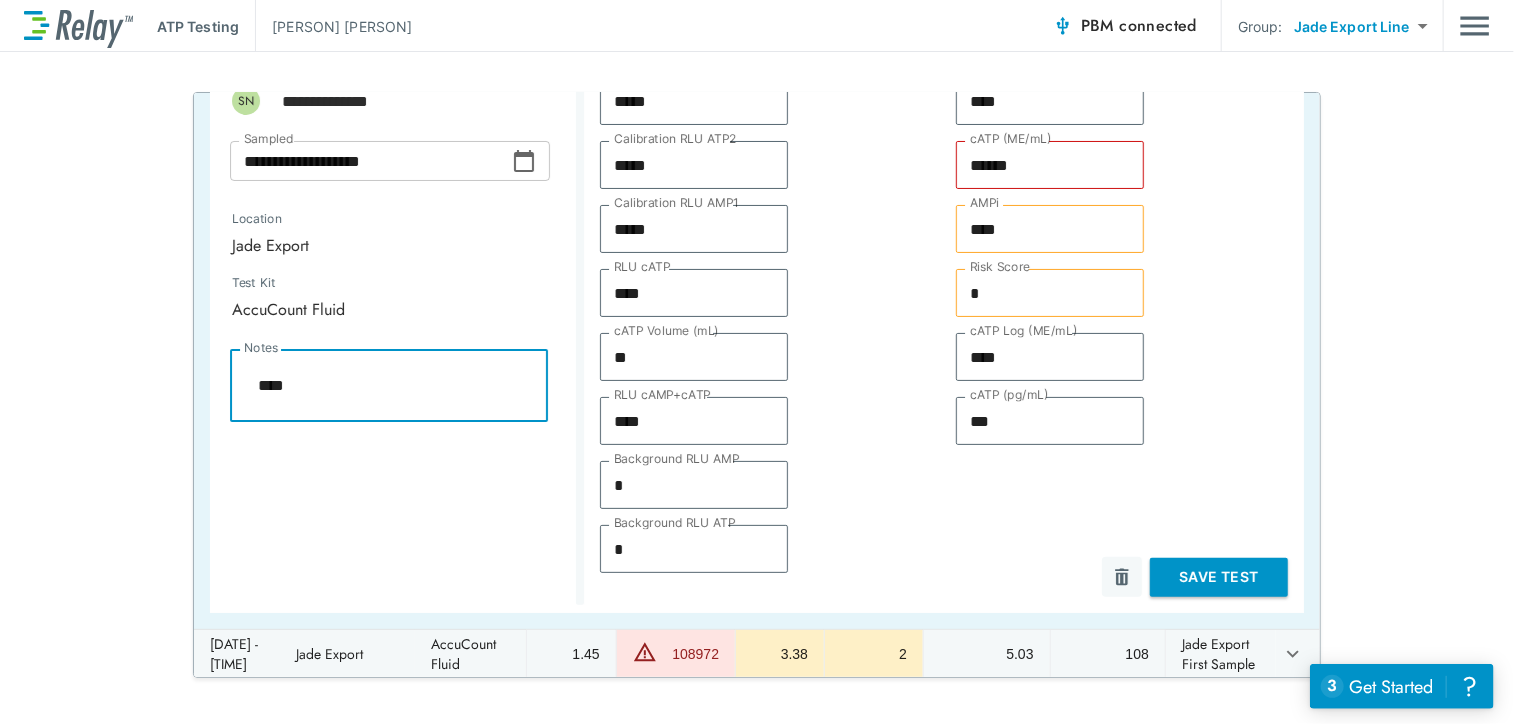 type on "*" 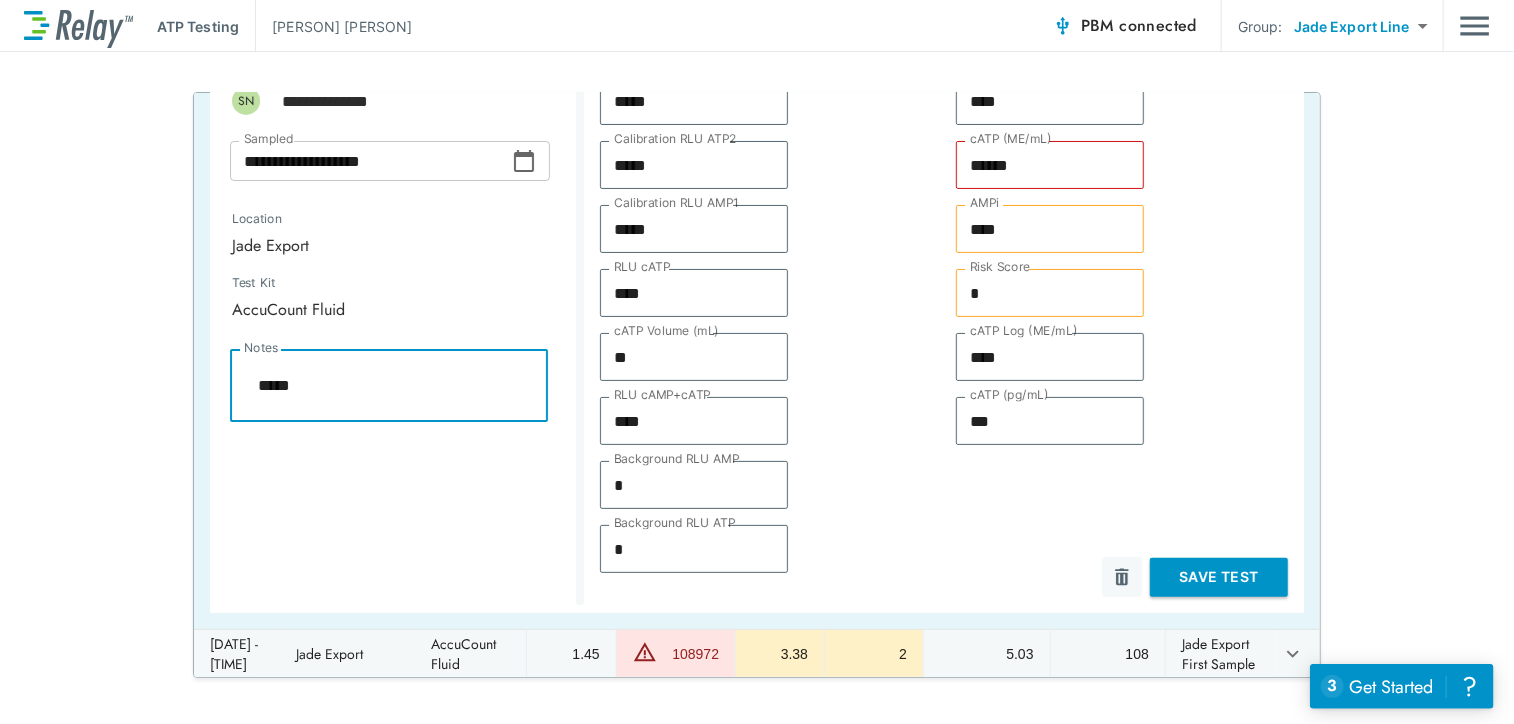 type on "*" 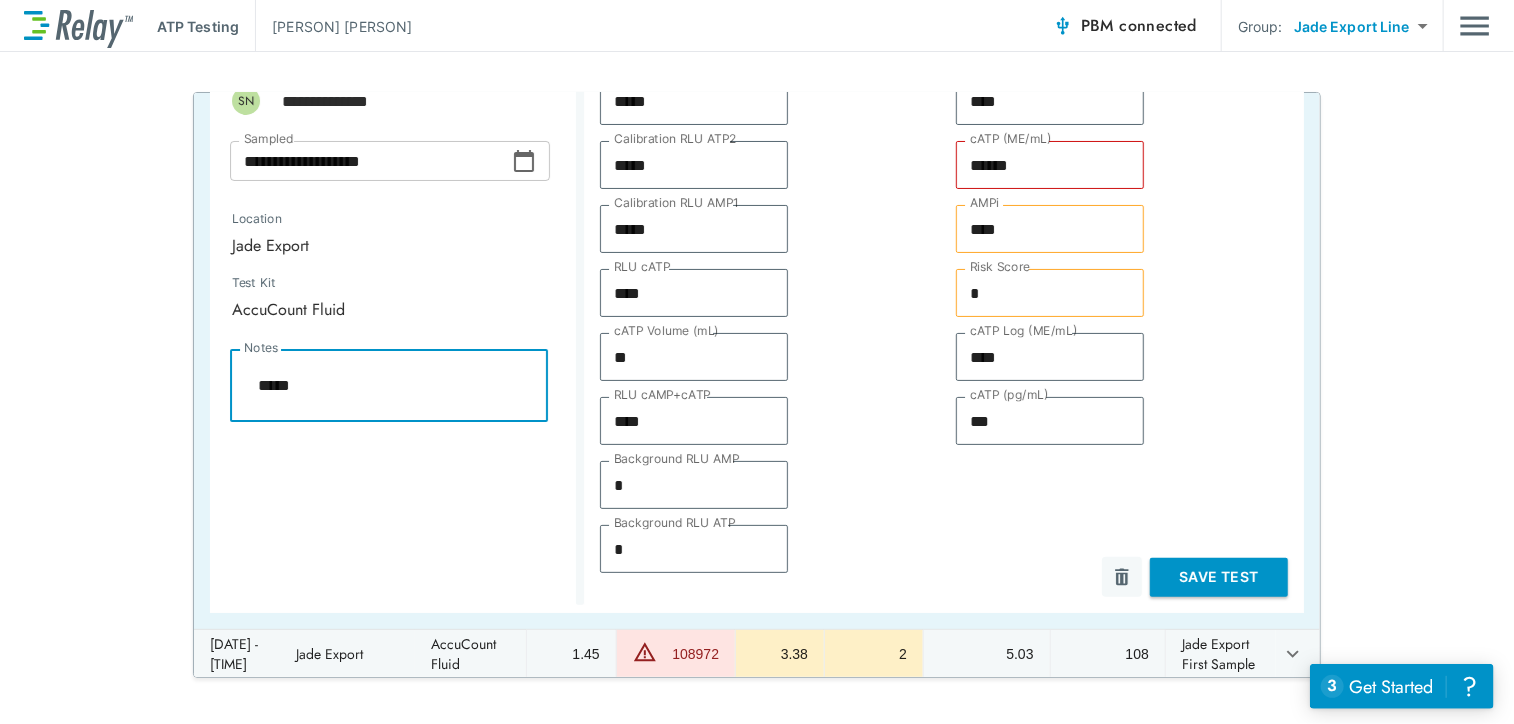 type on "******" 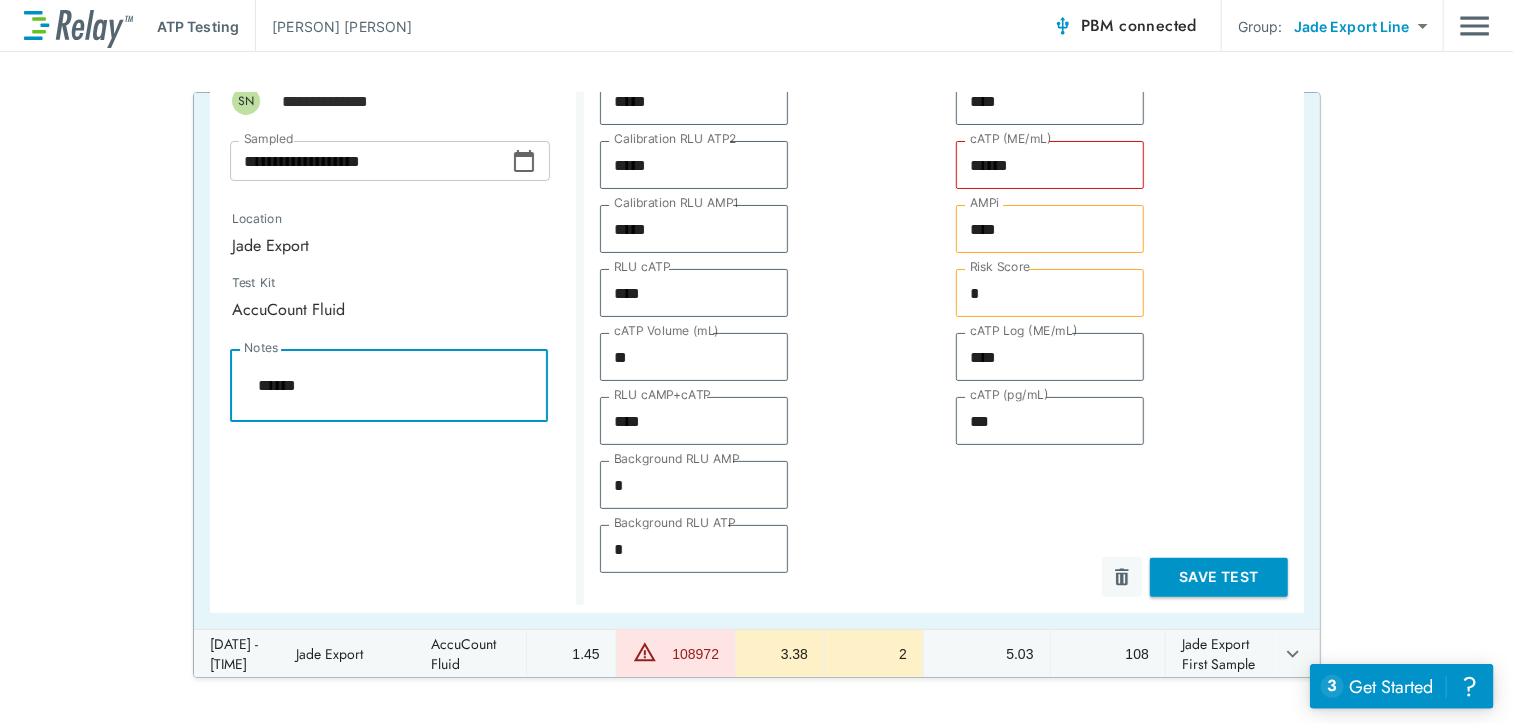 type on "*" 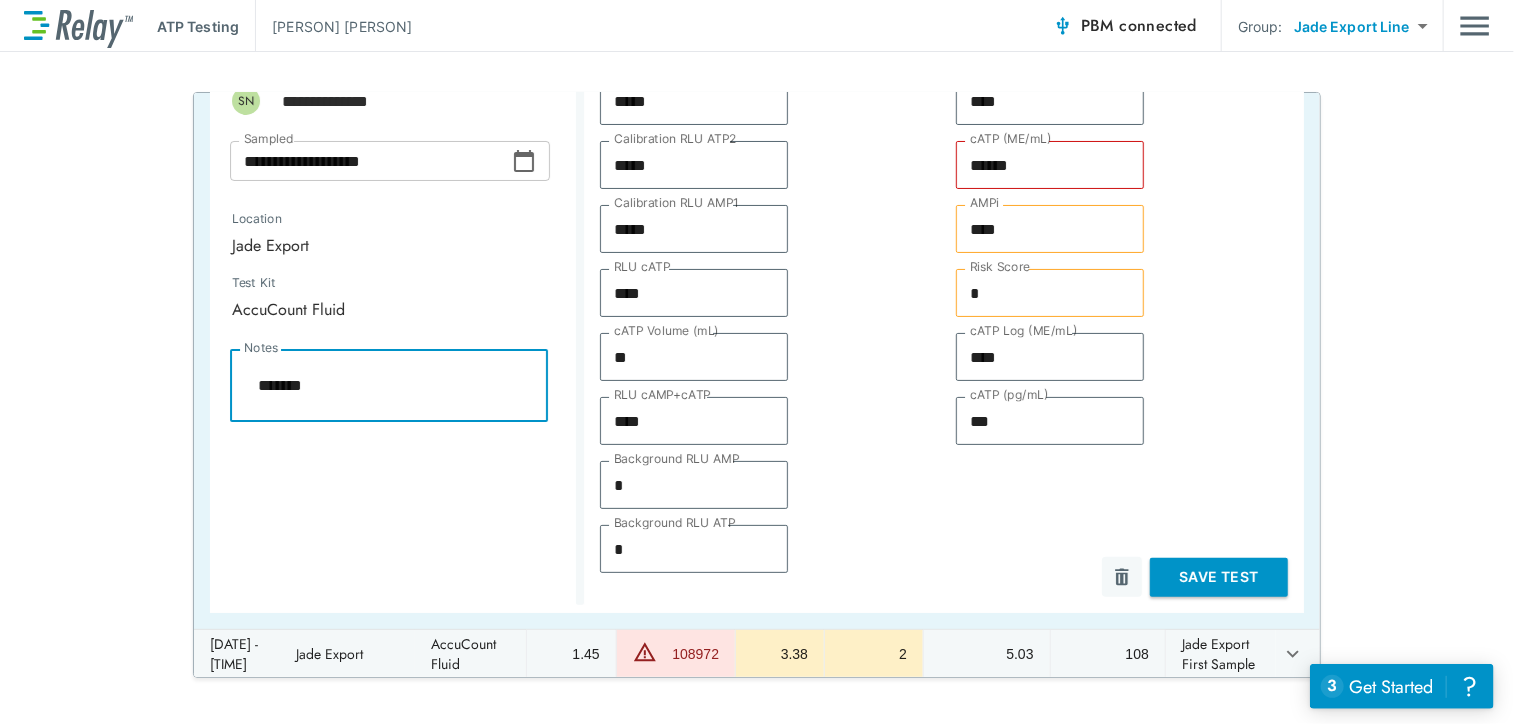 type on "*" 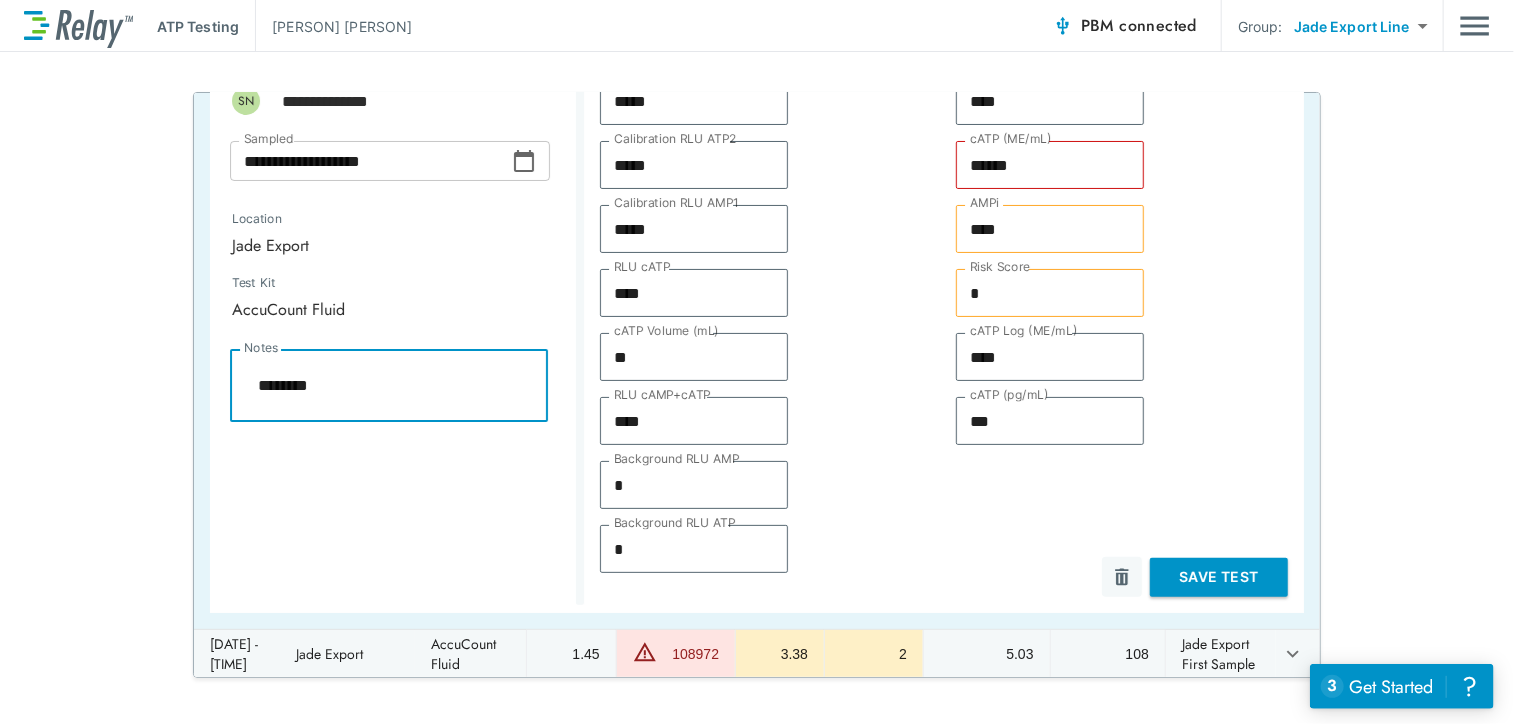 type on "*" 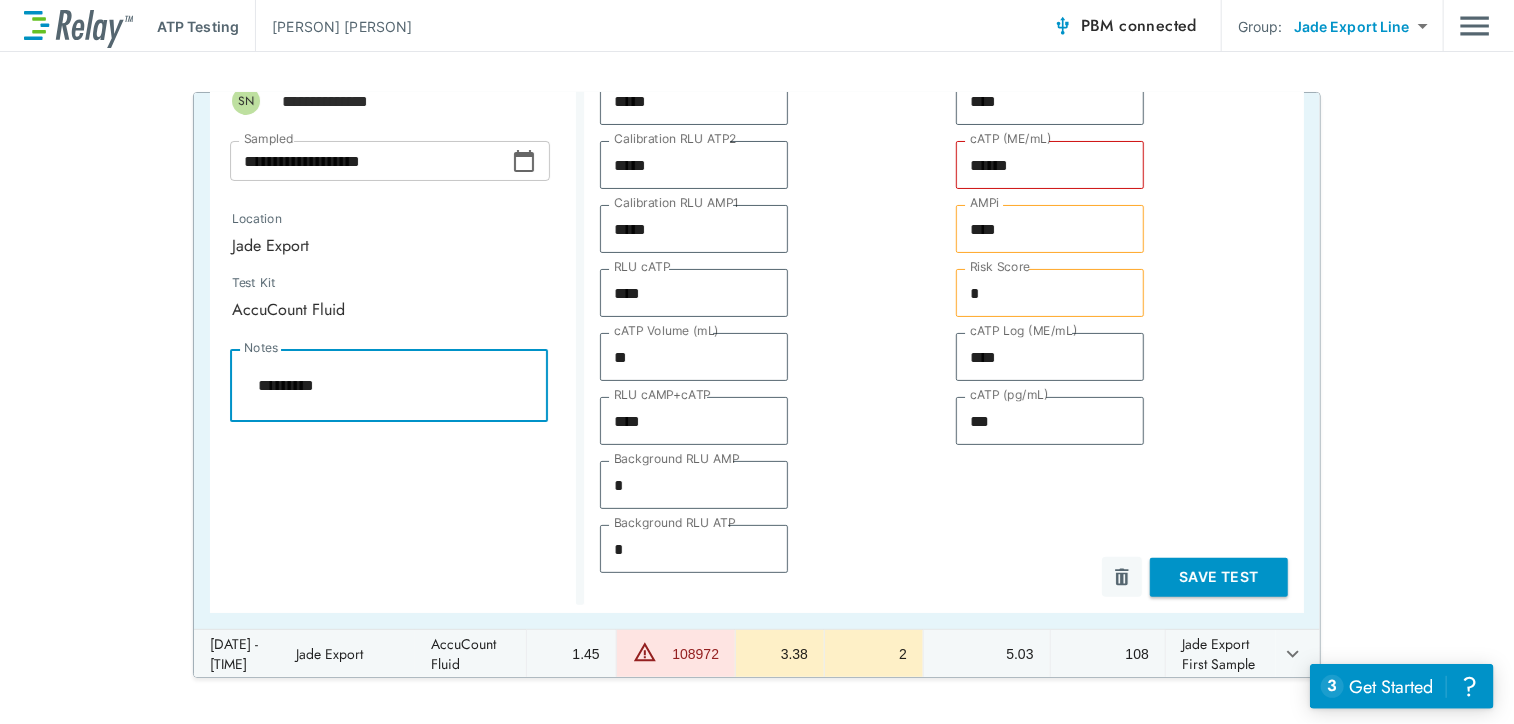 type on "*" 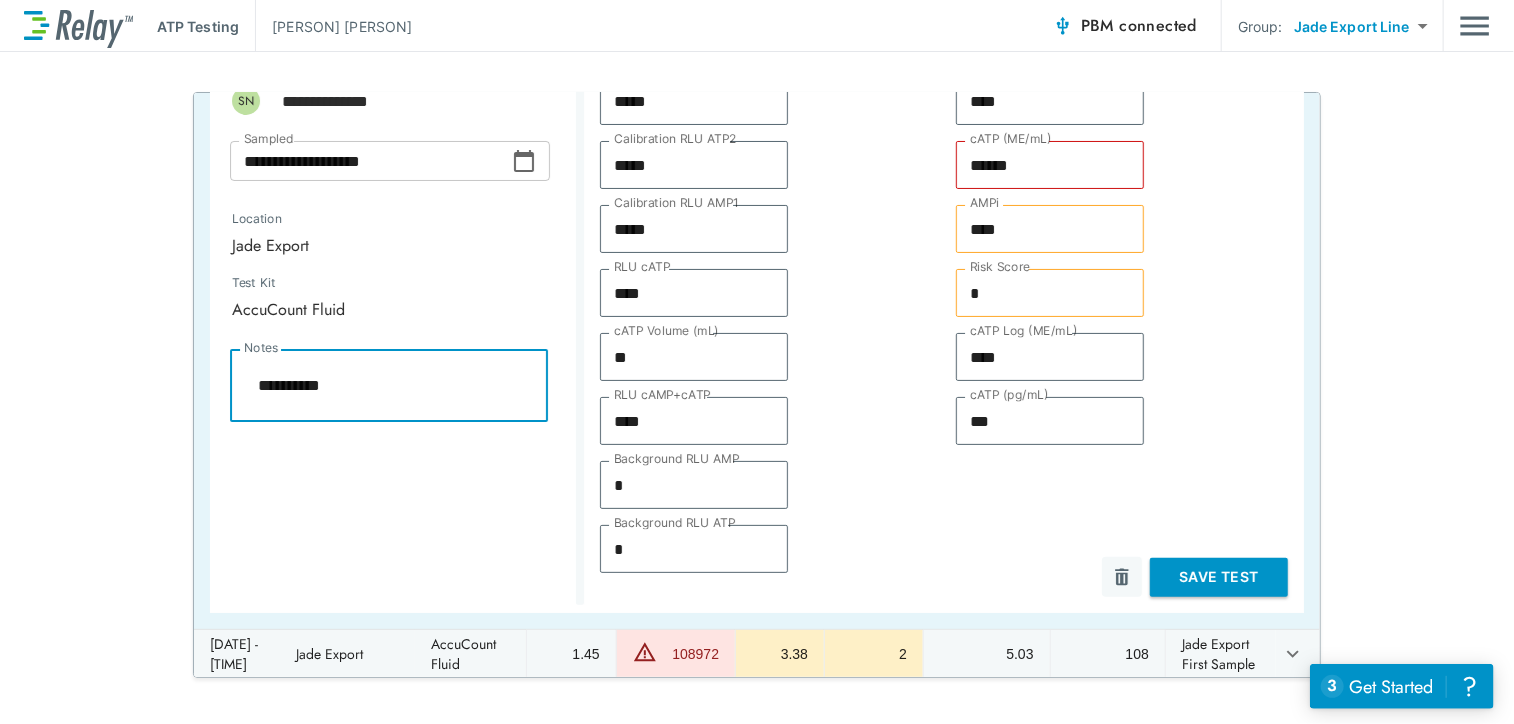 type on "*" 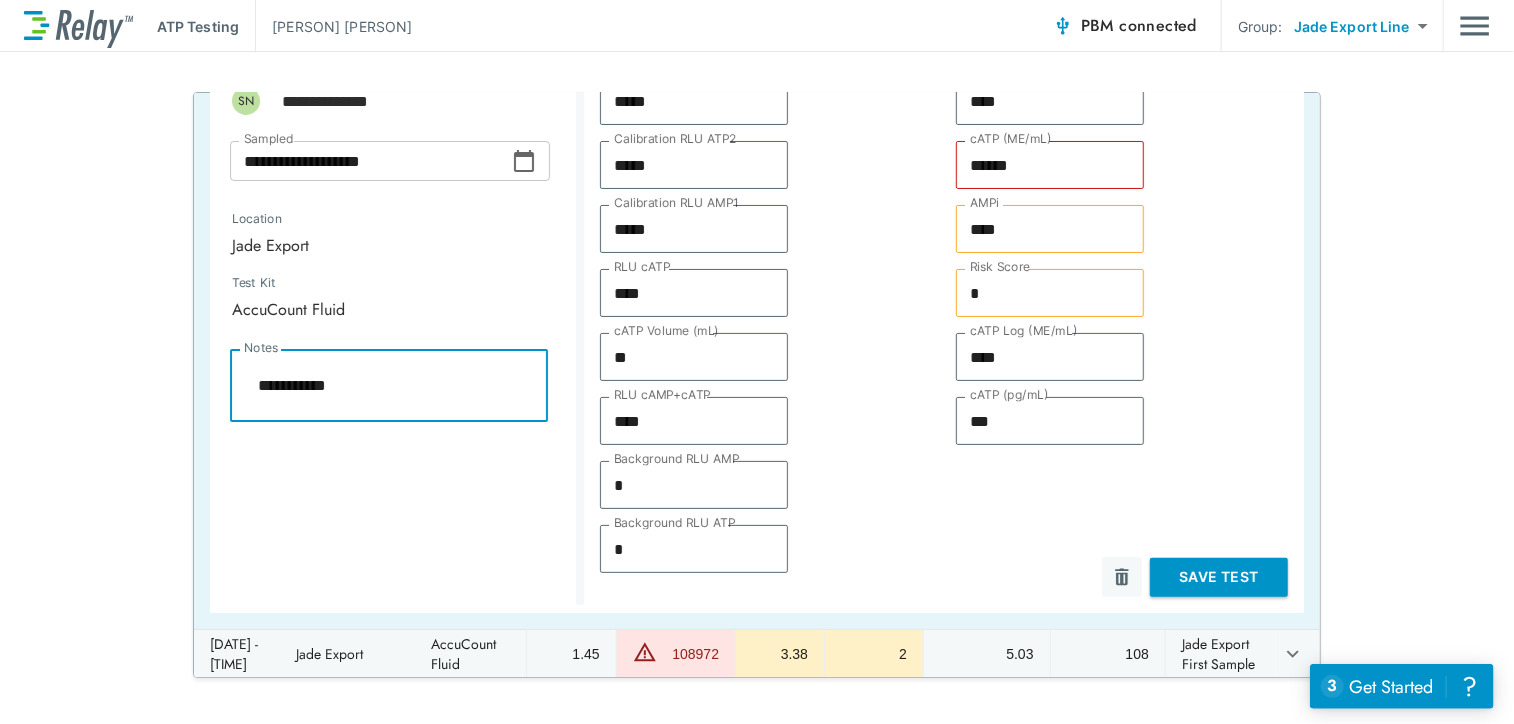 type on "*" 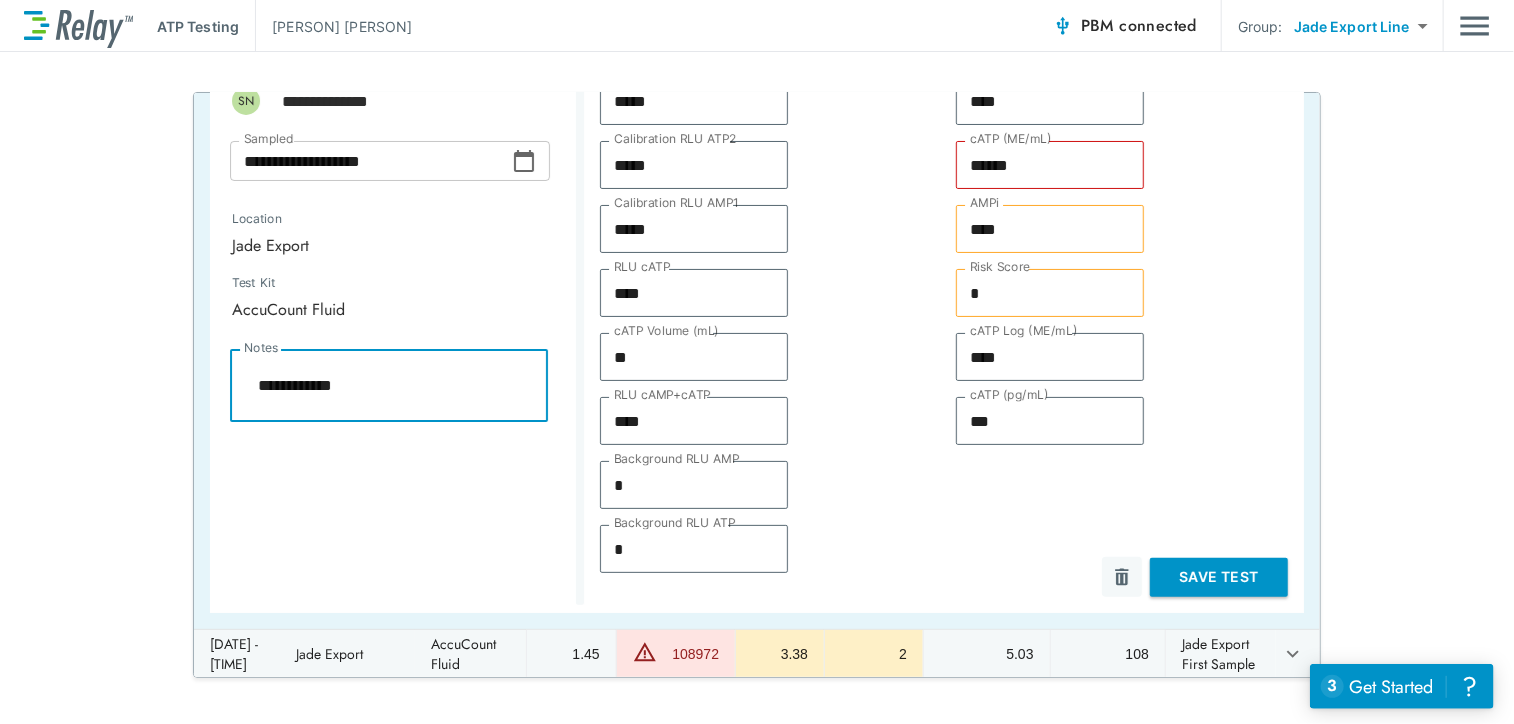 type on "*" 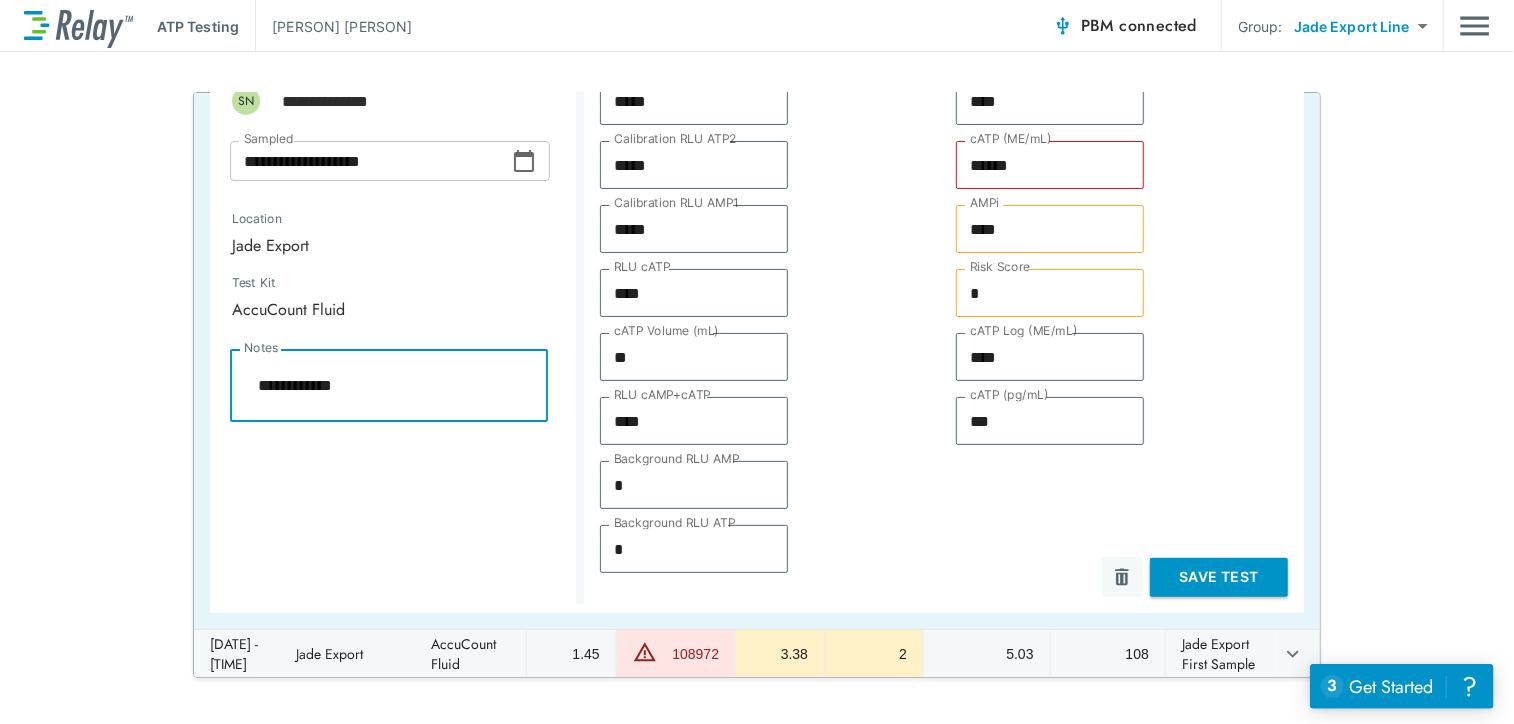type on "**********" 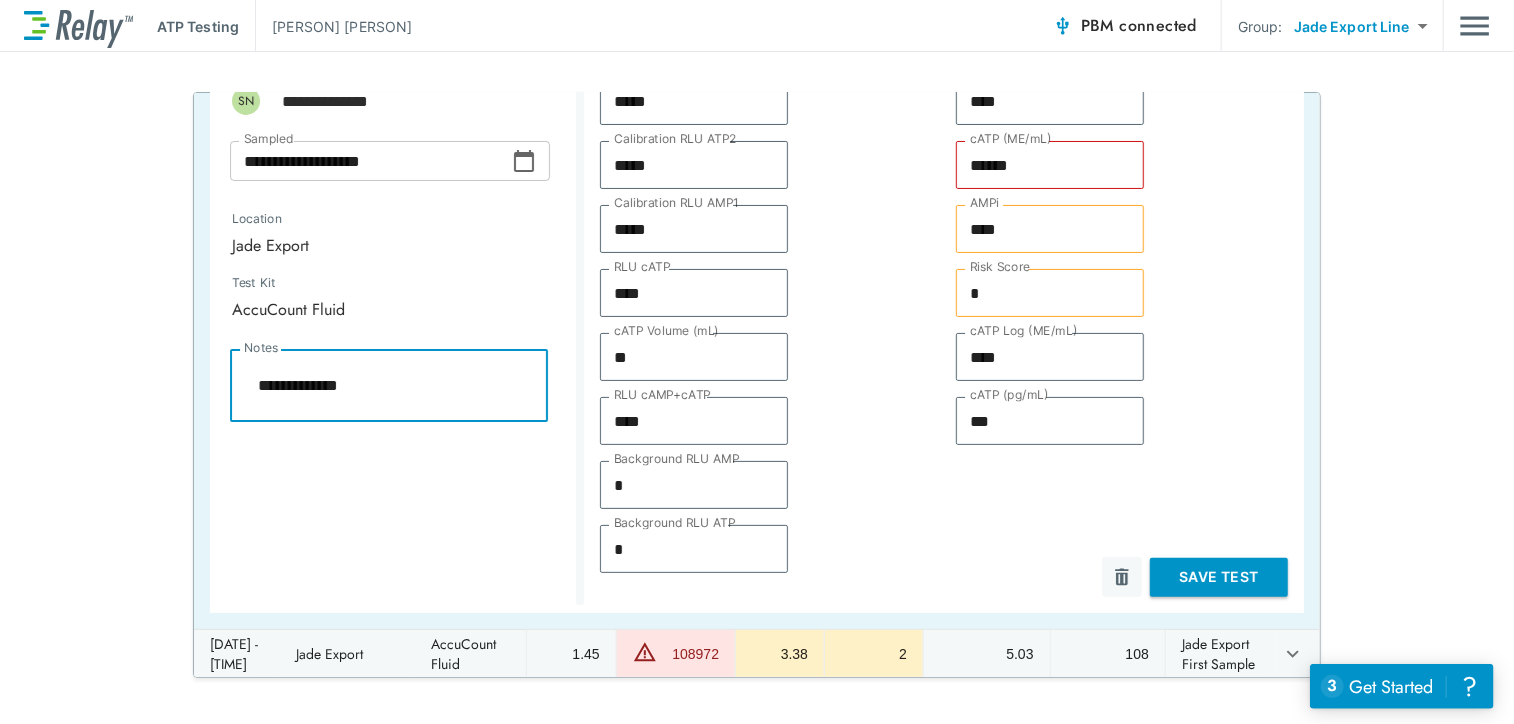 type on "*" 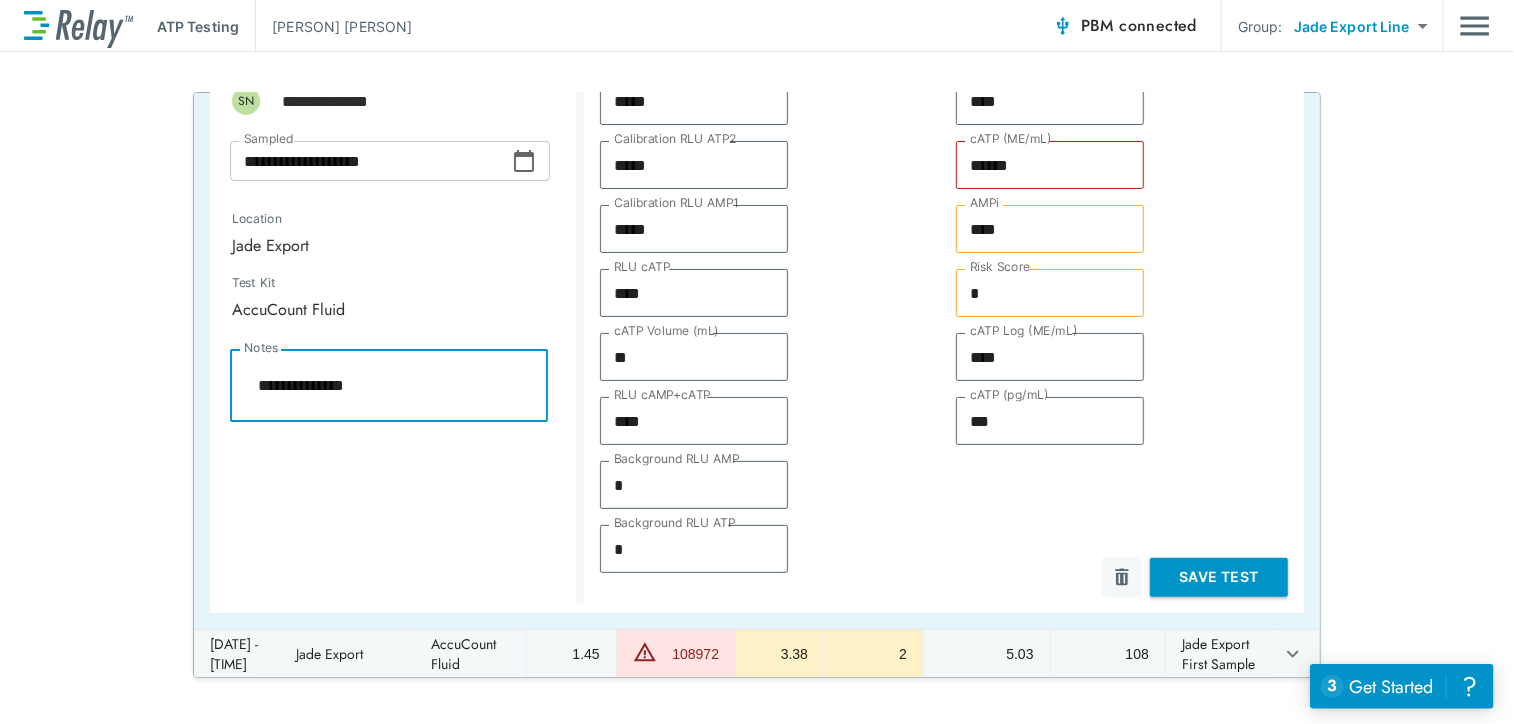 type on "*" 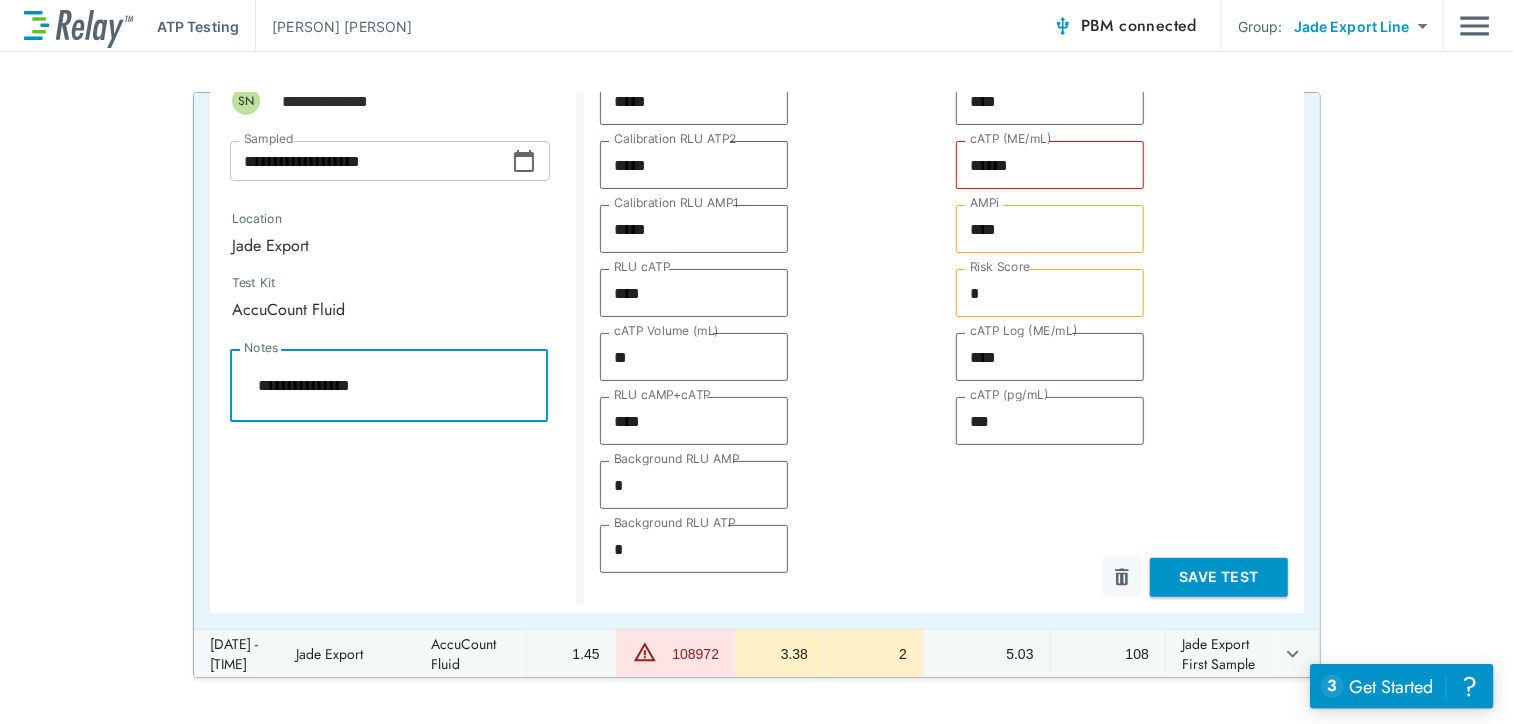 type on "*" 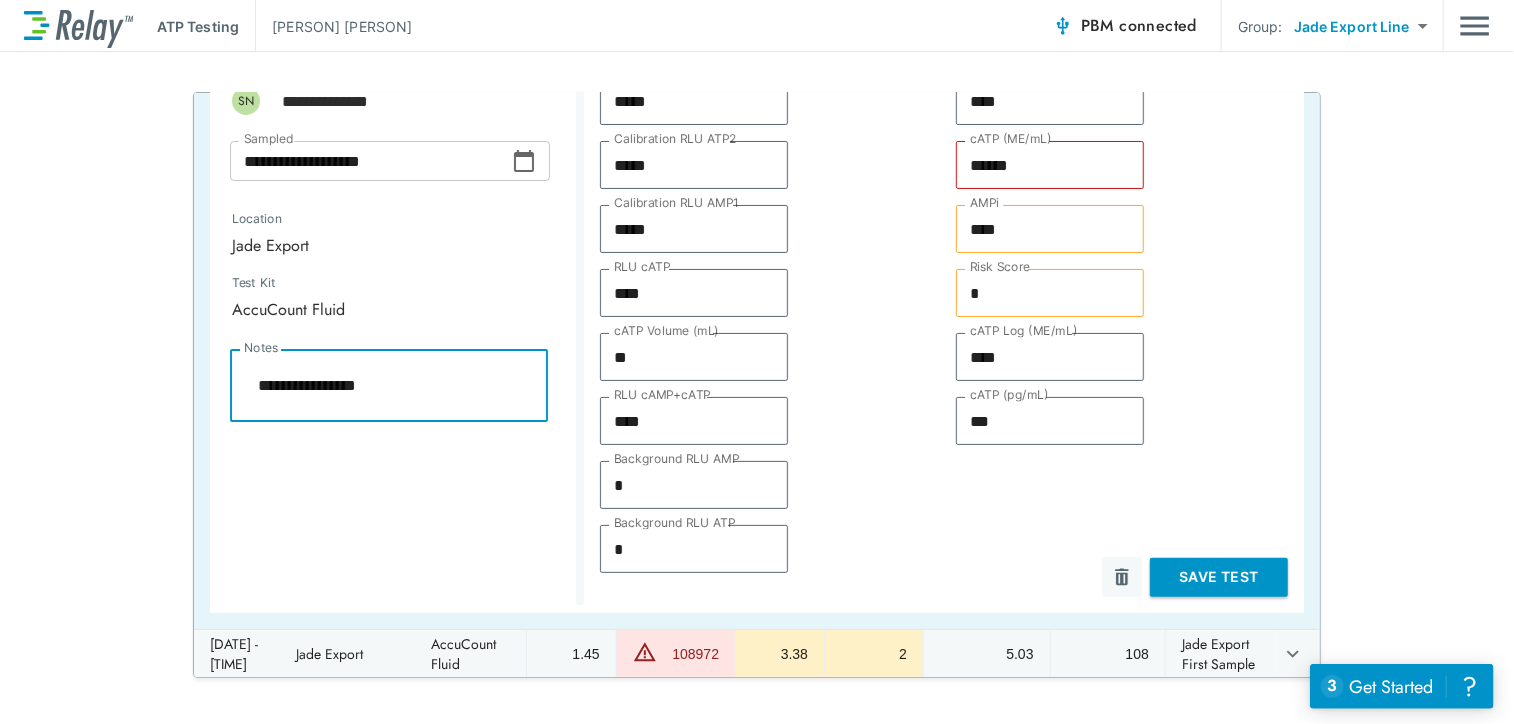 type on "*" 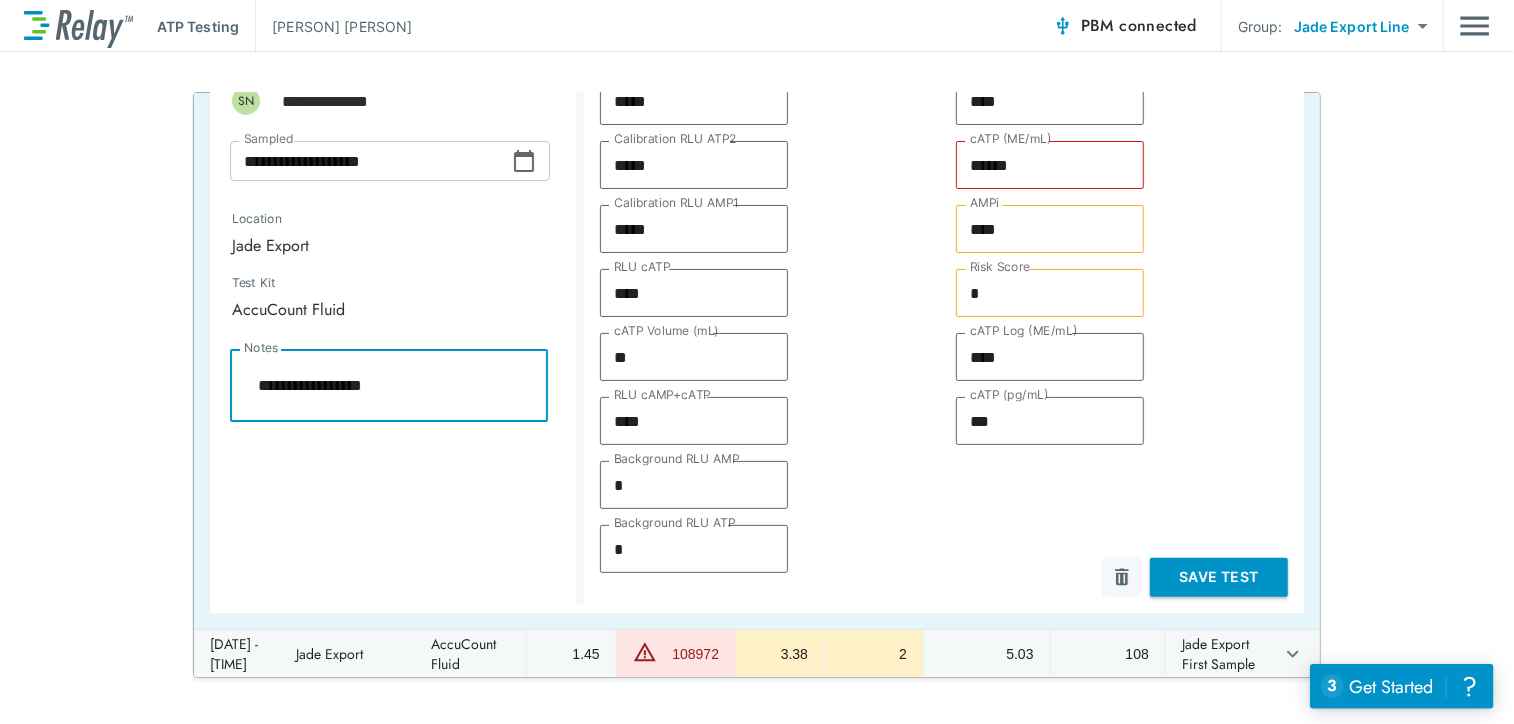 type on "*" 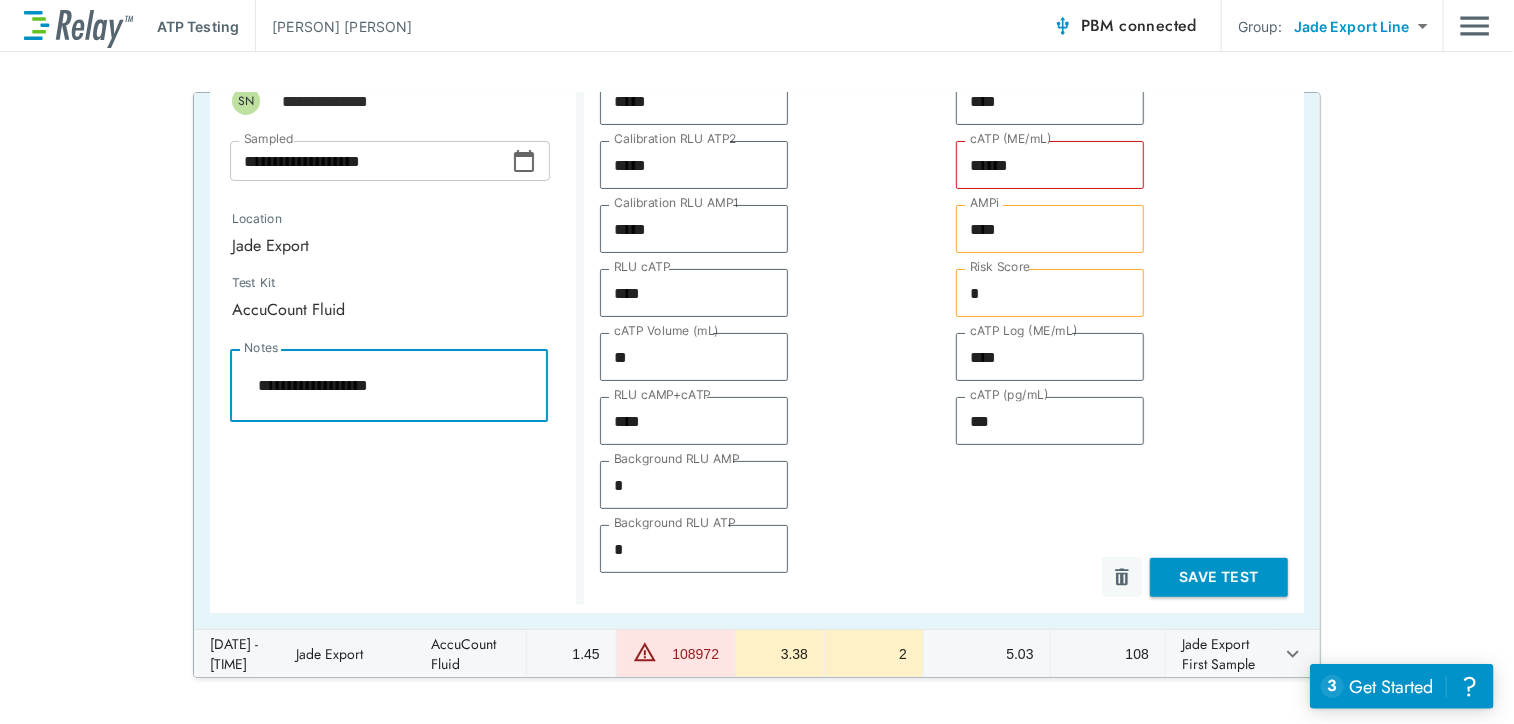 type on "*" 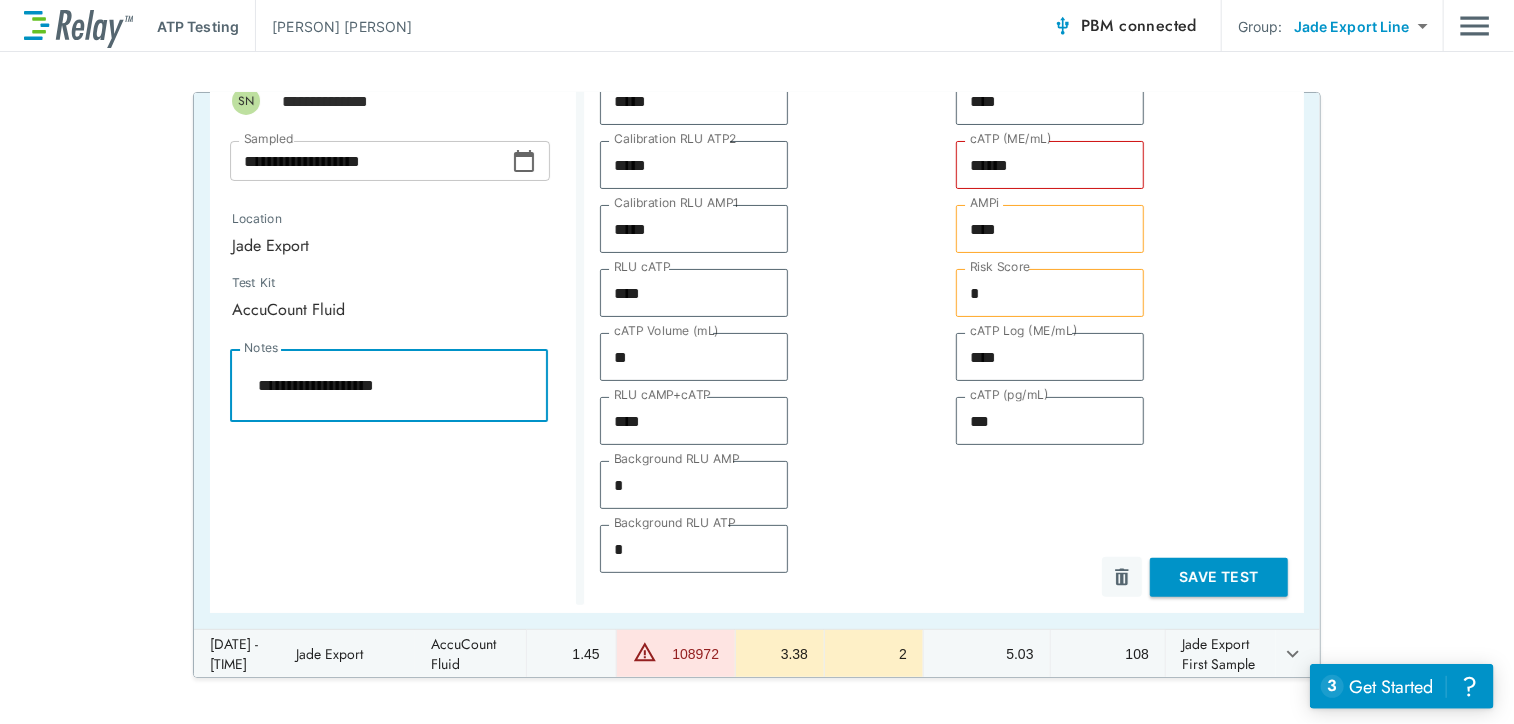 type on "*" 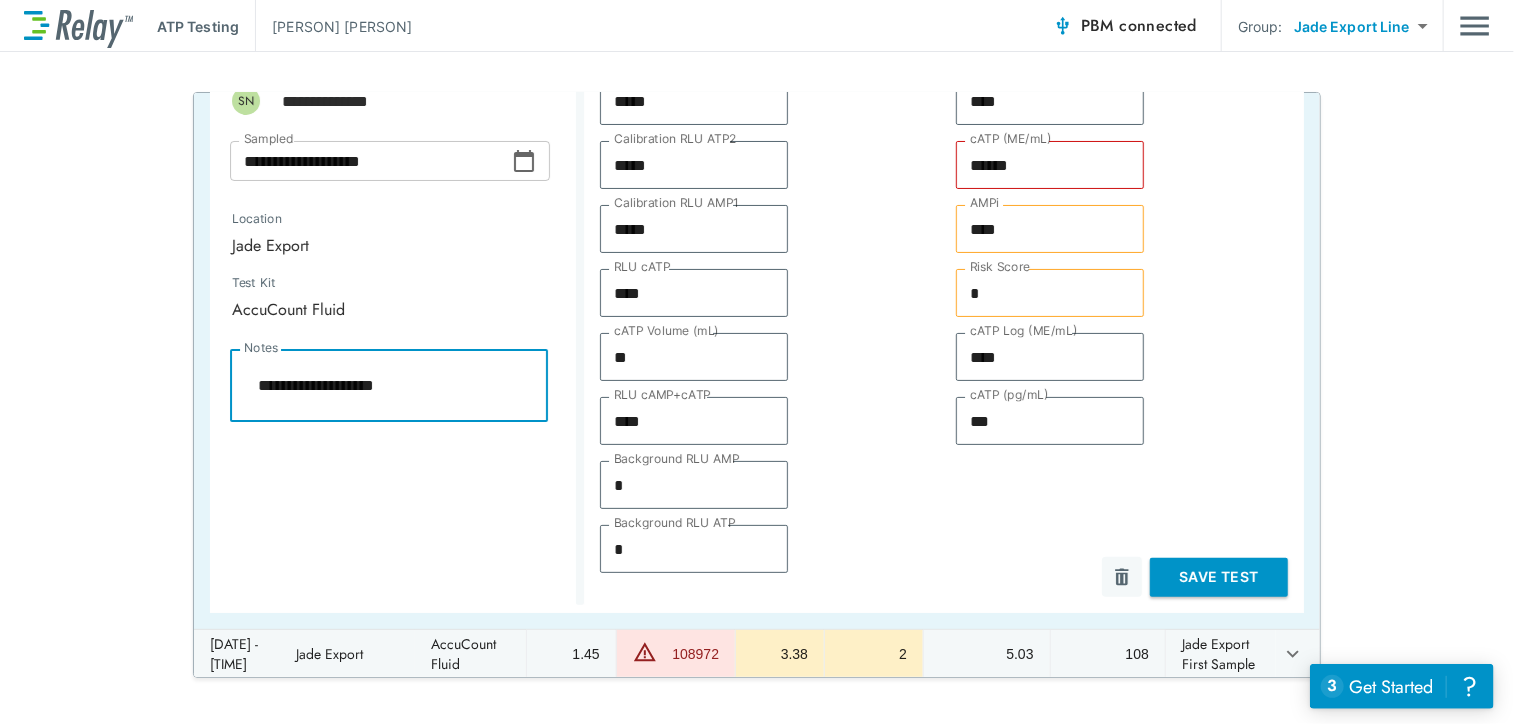 type on "**********" 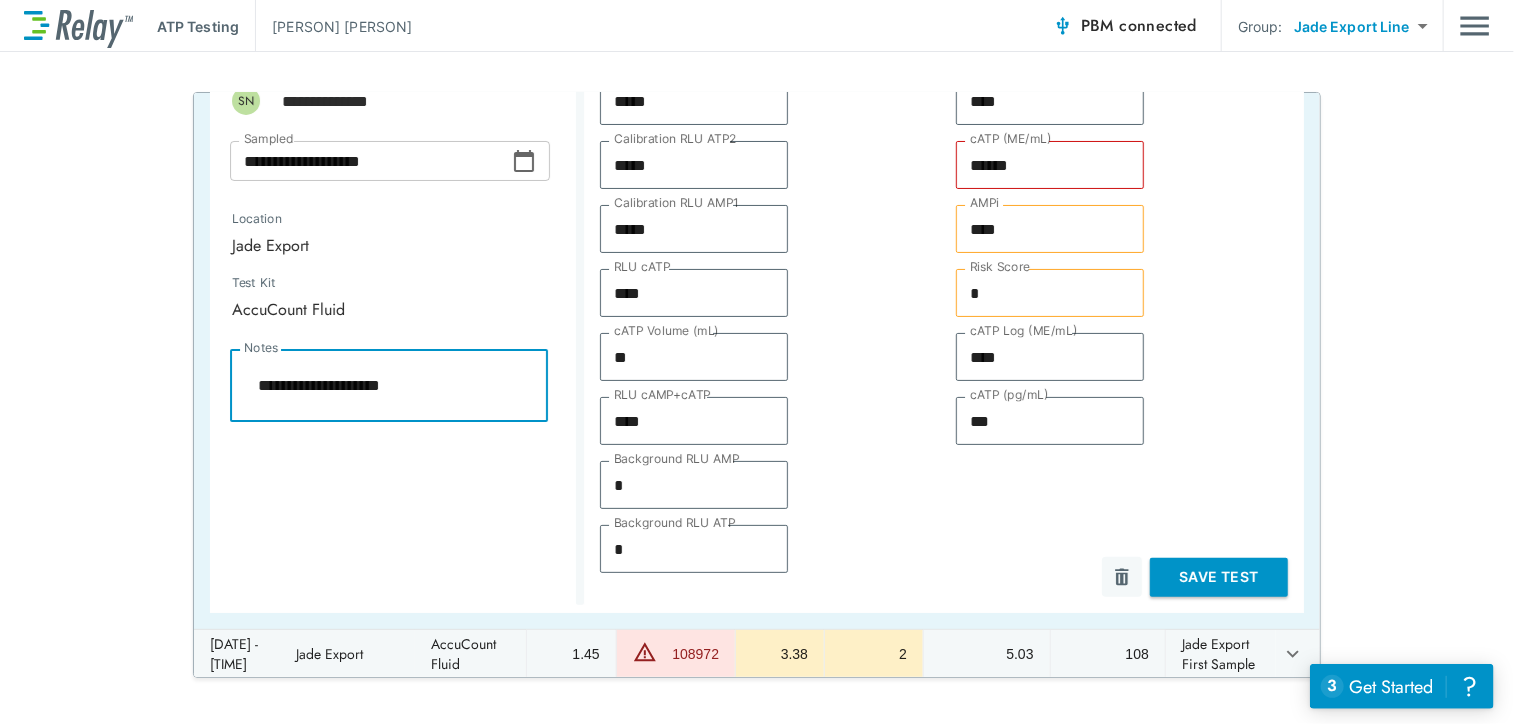 type on "*" 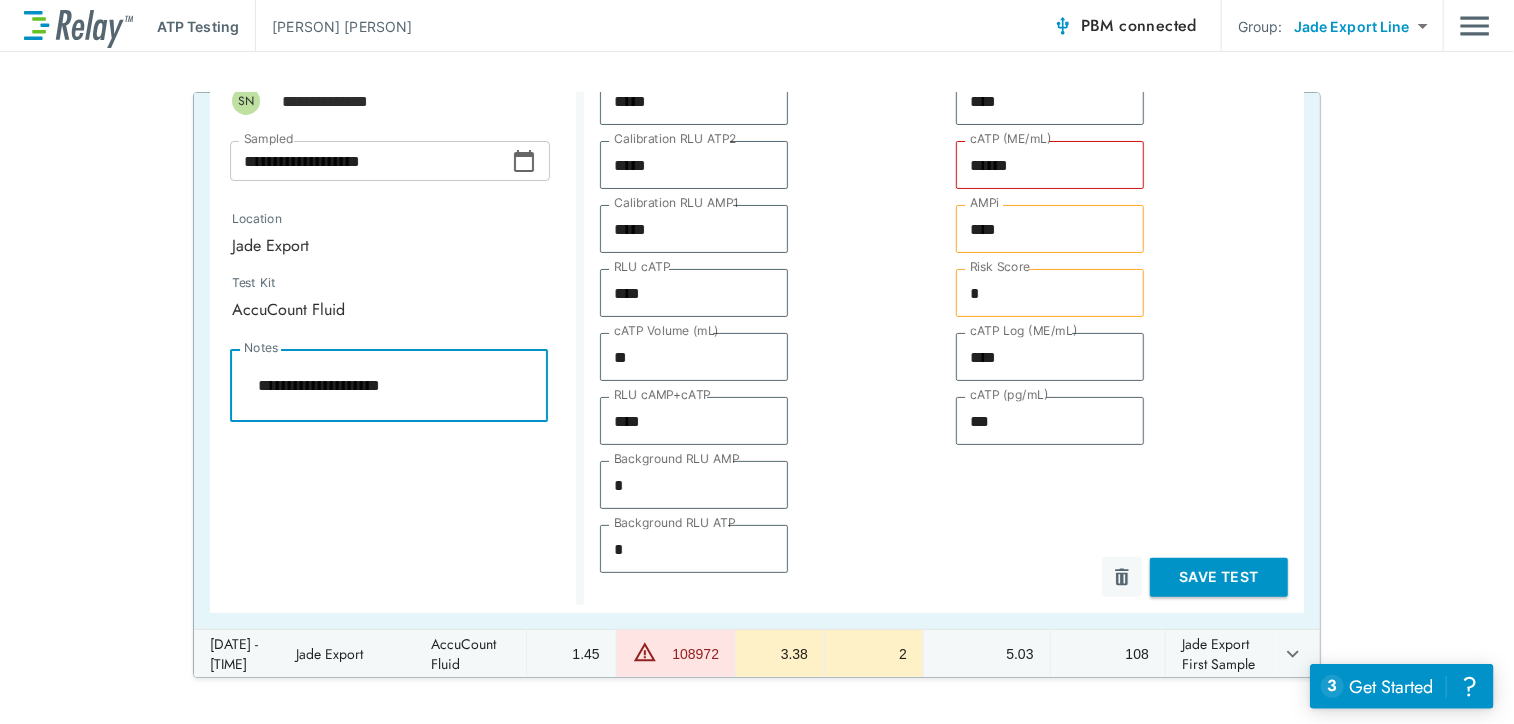 type on "**********" 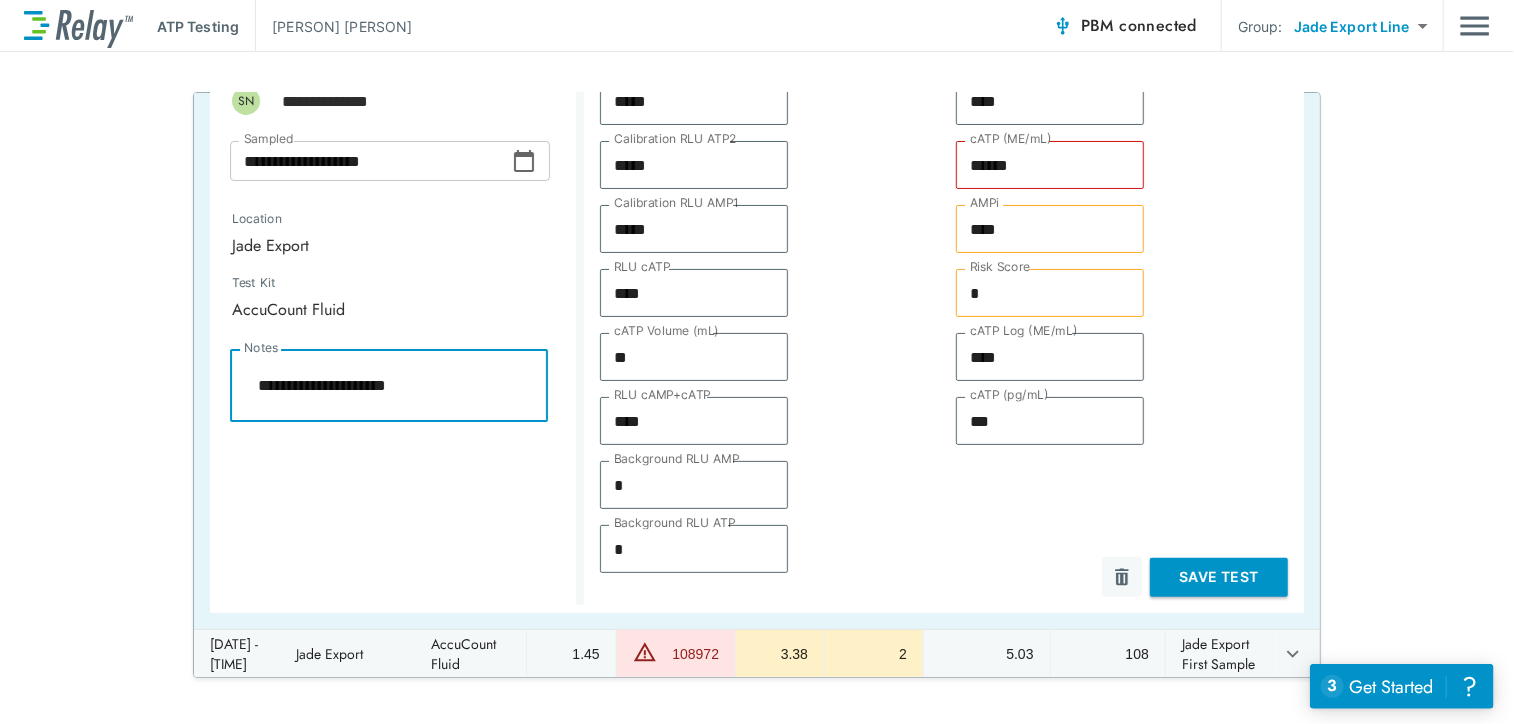 type on "*" 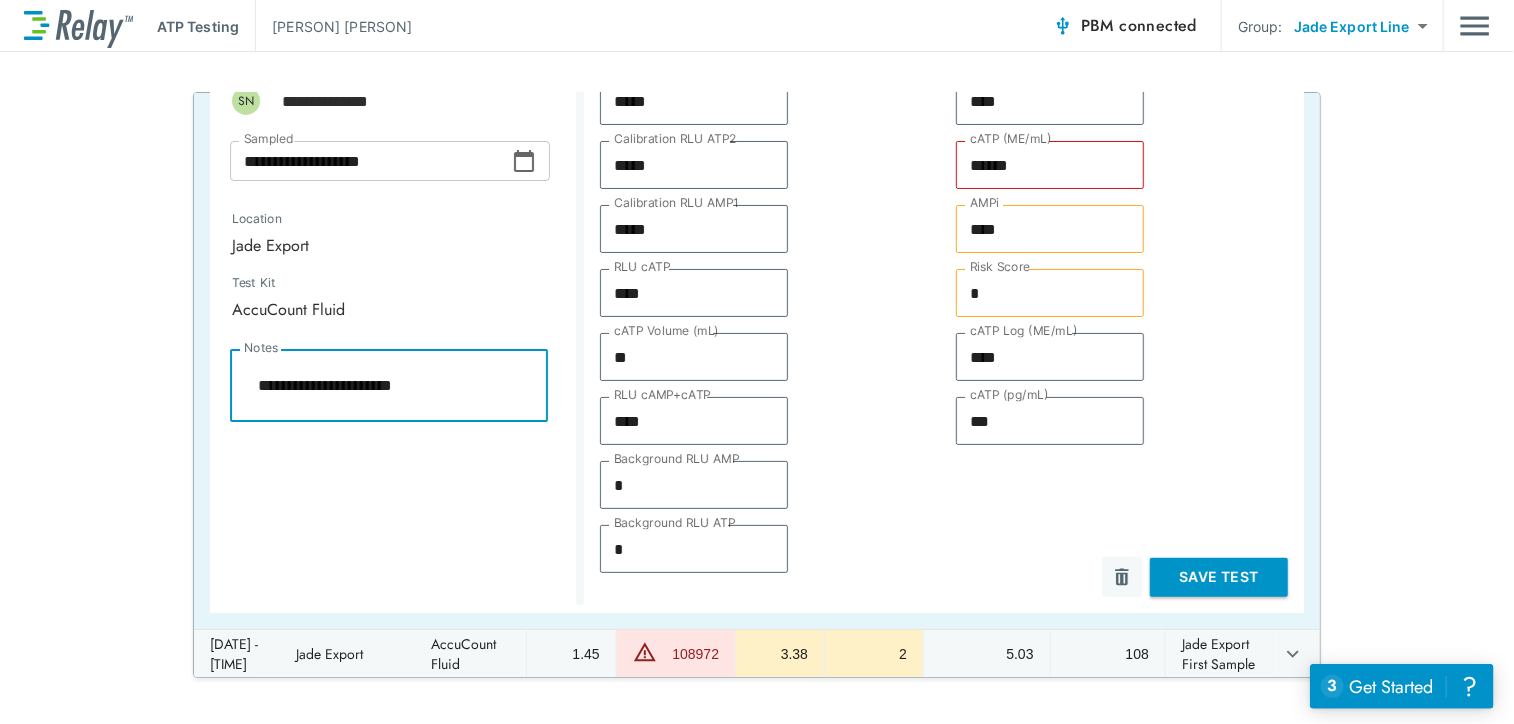type on "*" 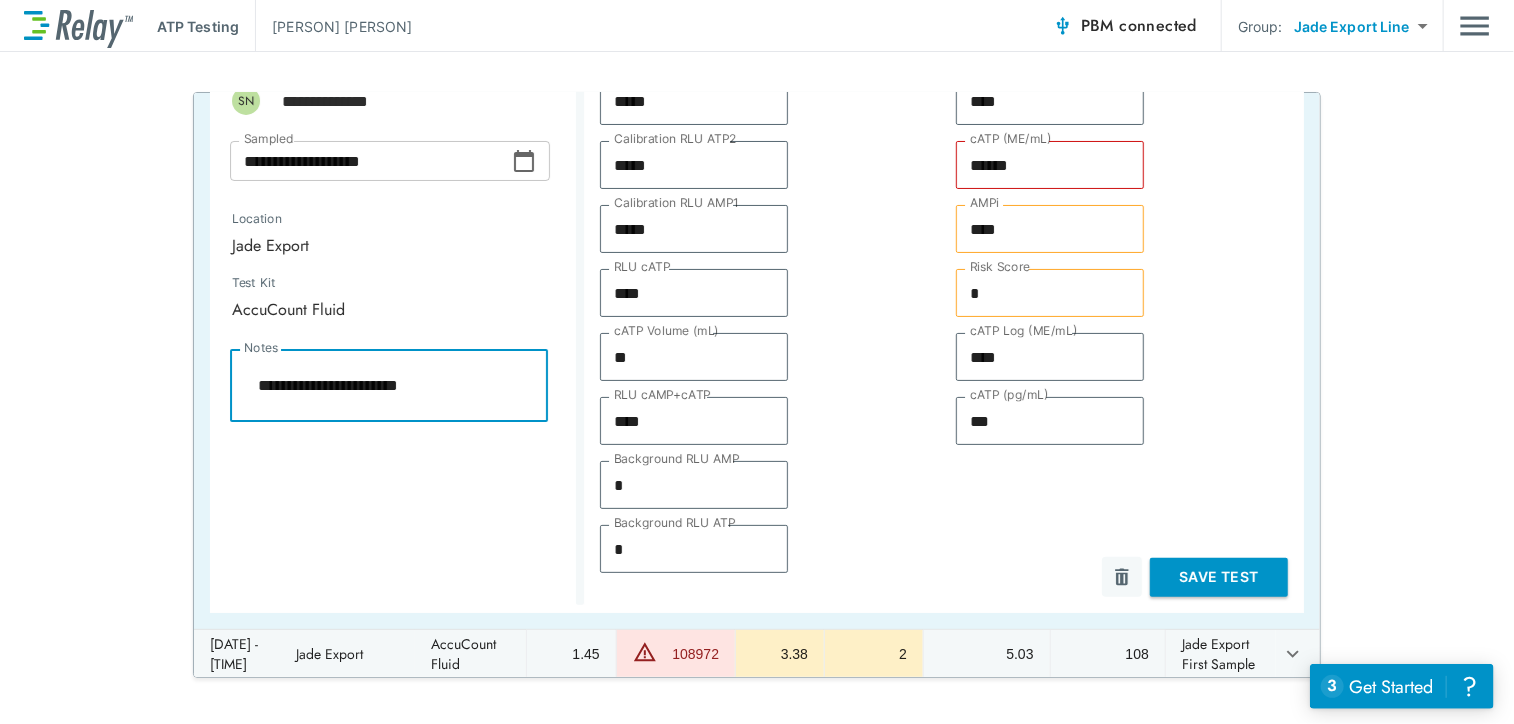 type on "*" 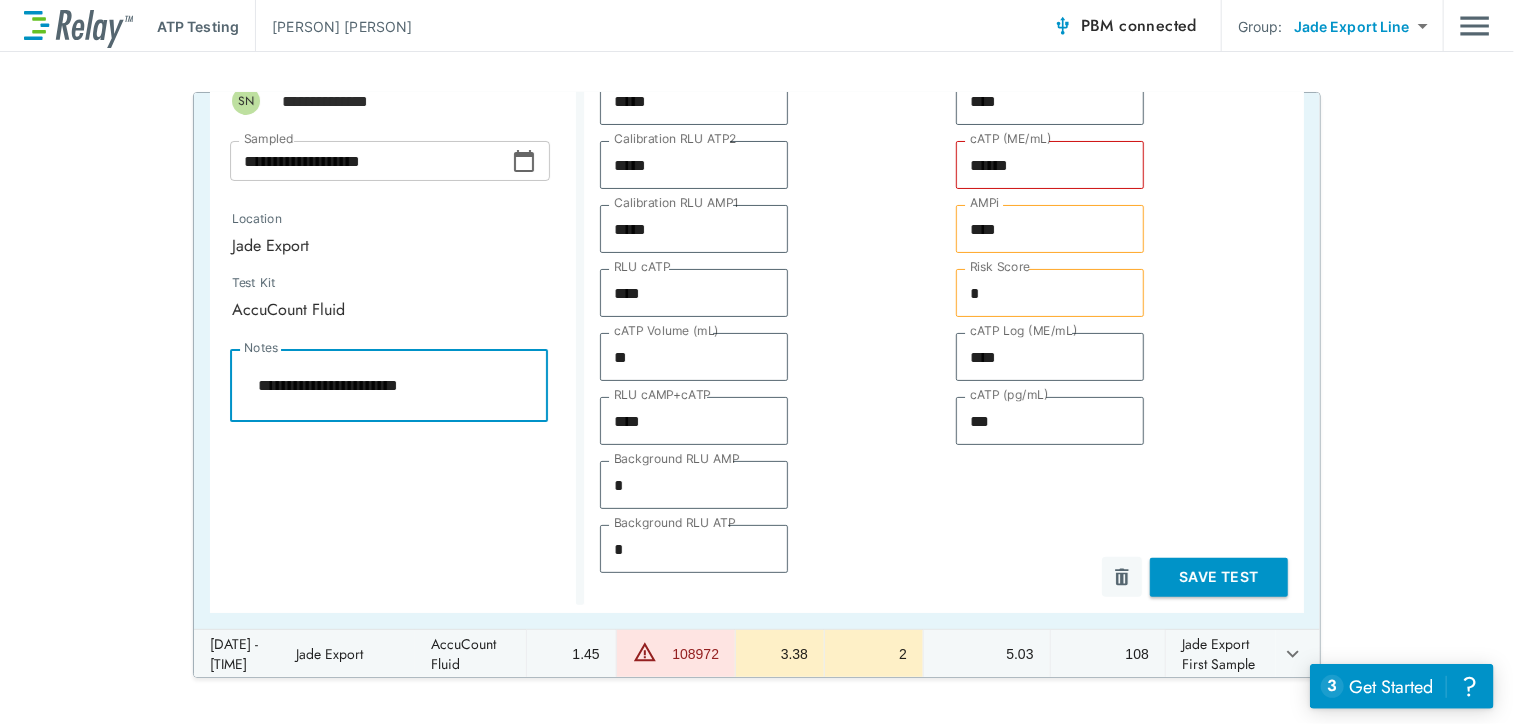 type on "**********" 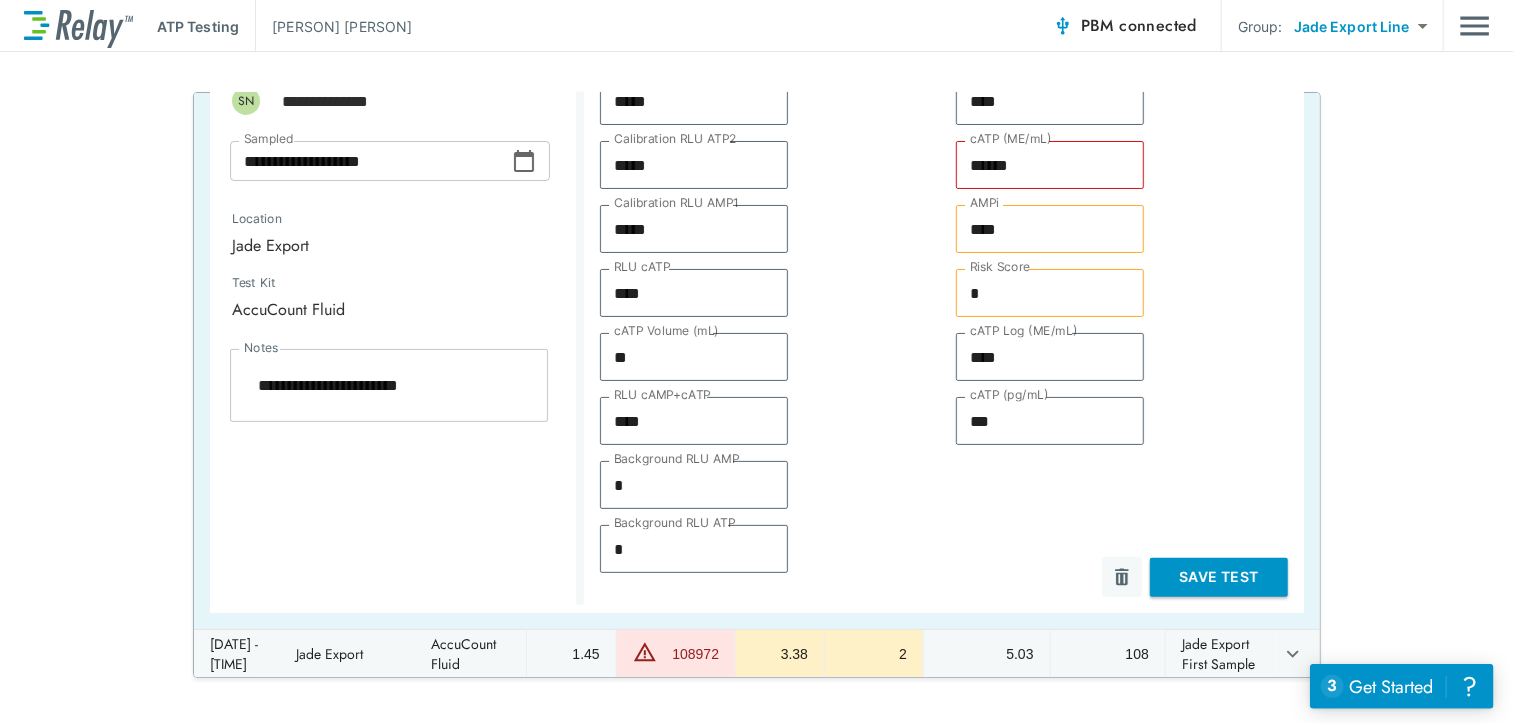 drag, startPoint x: 1175, startPoint y: 566, endPoint x: 1176, endPoint y: 576, distance: 10.049875 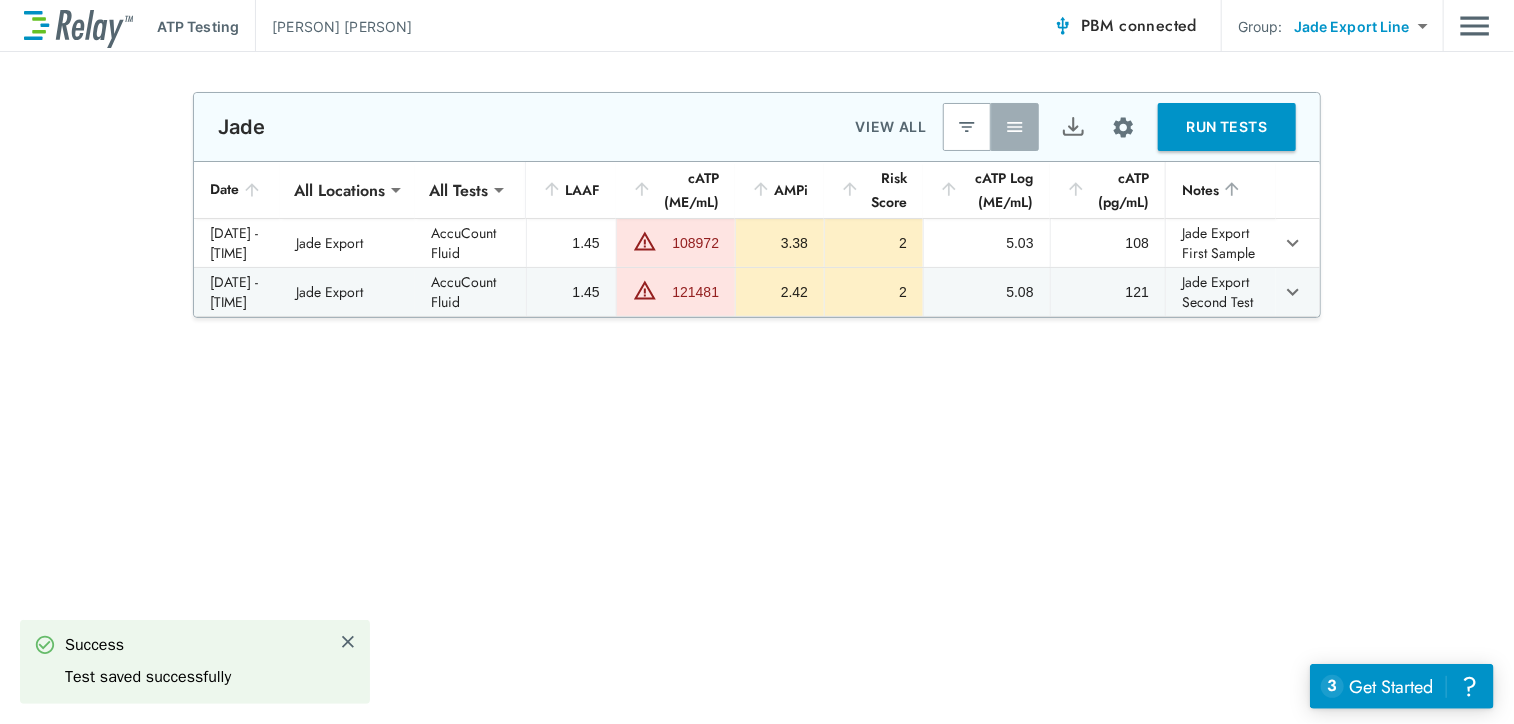 scroll, scrollTop: 0, scrollLeft: 0, axis: both 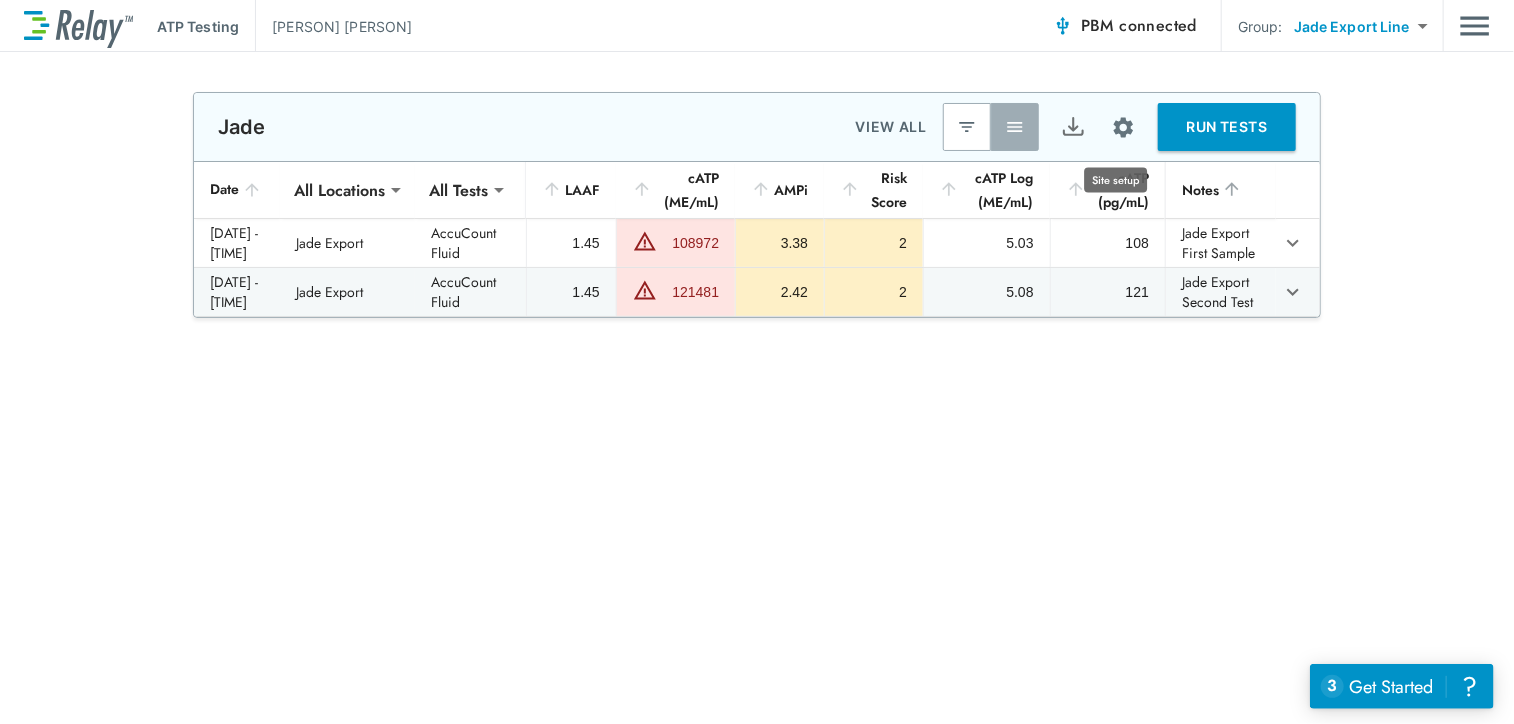 click at bounding box center (1123, 127) 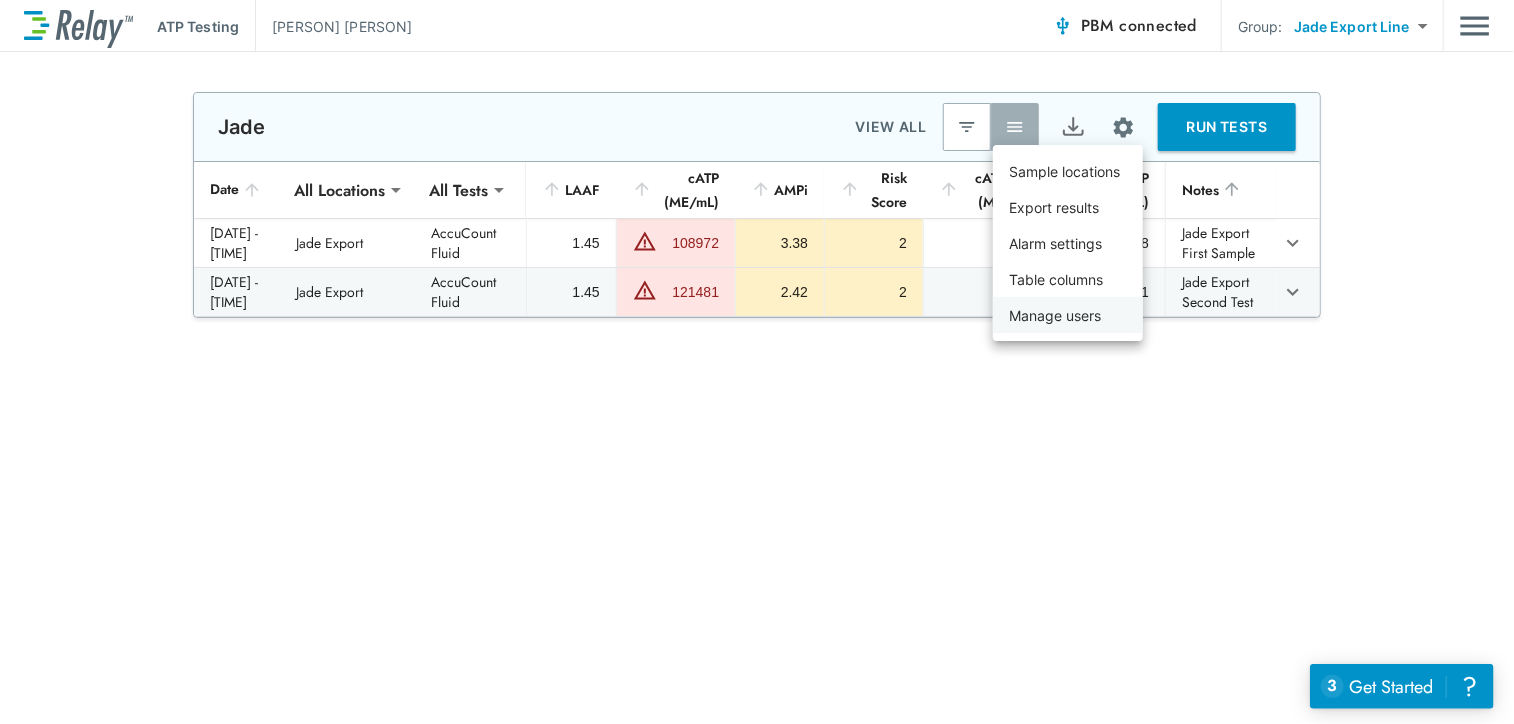 click on "Manage users" at bounding box center (1055, 315) 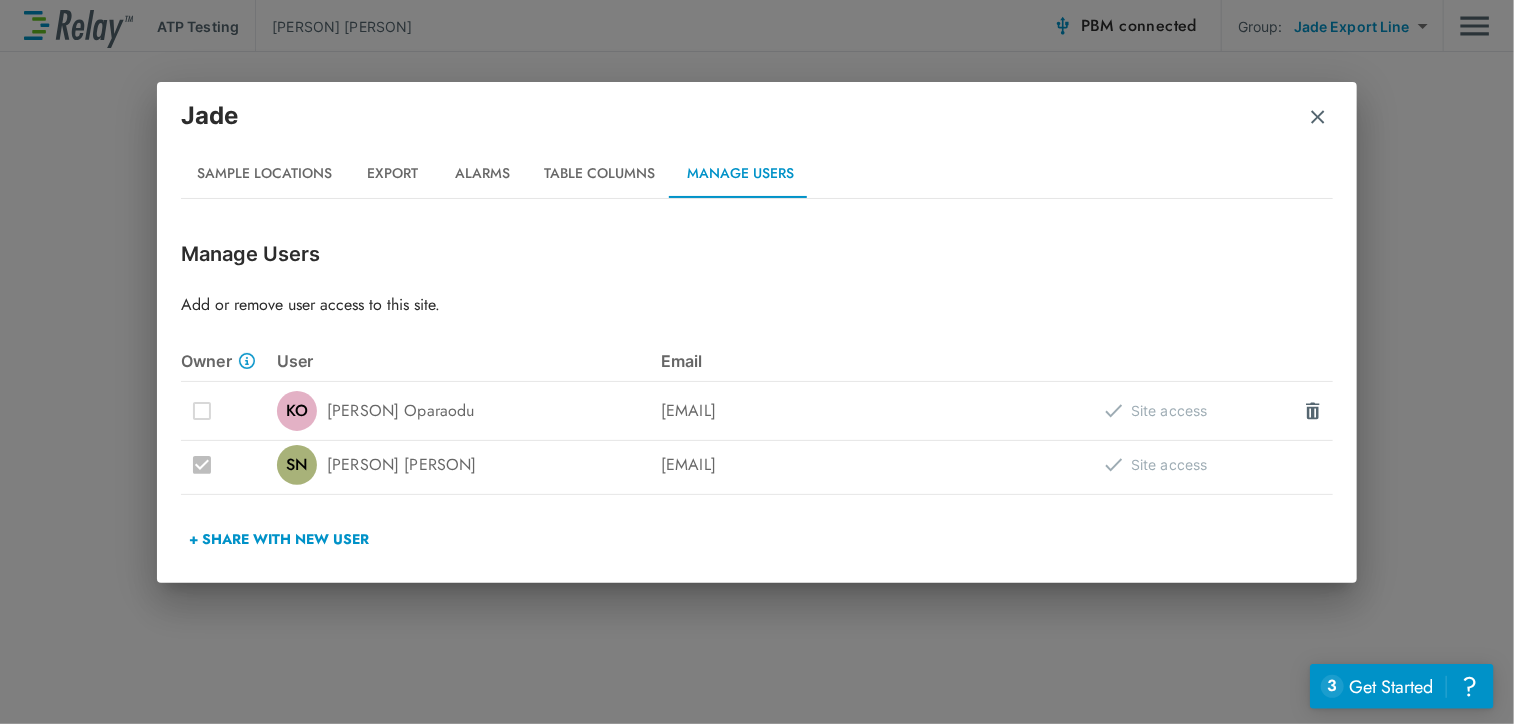 click on "+ Share with New User" at bounding box center (279, 539) 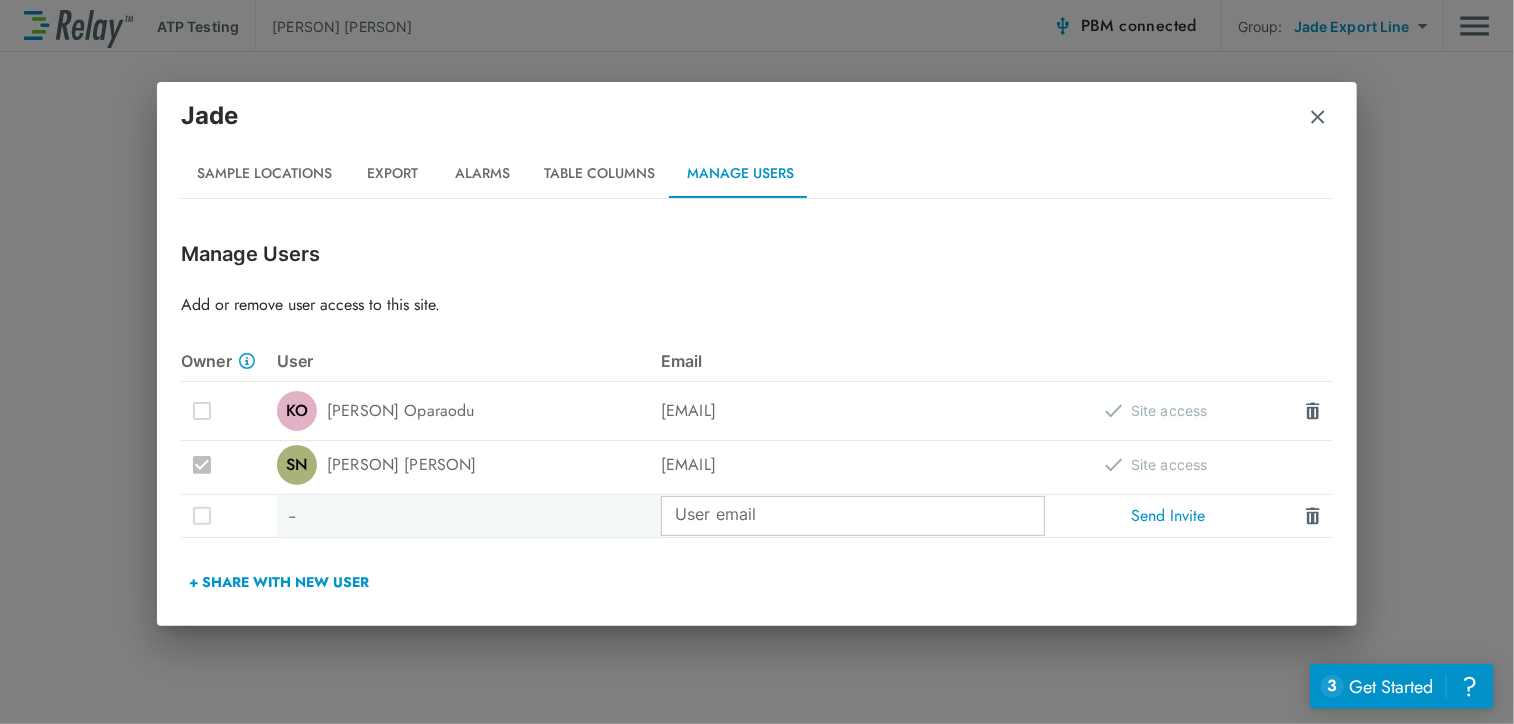 click on "User email" at bounding box center [853, 516] 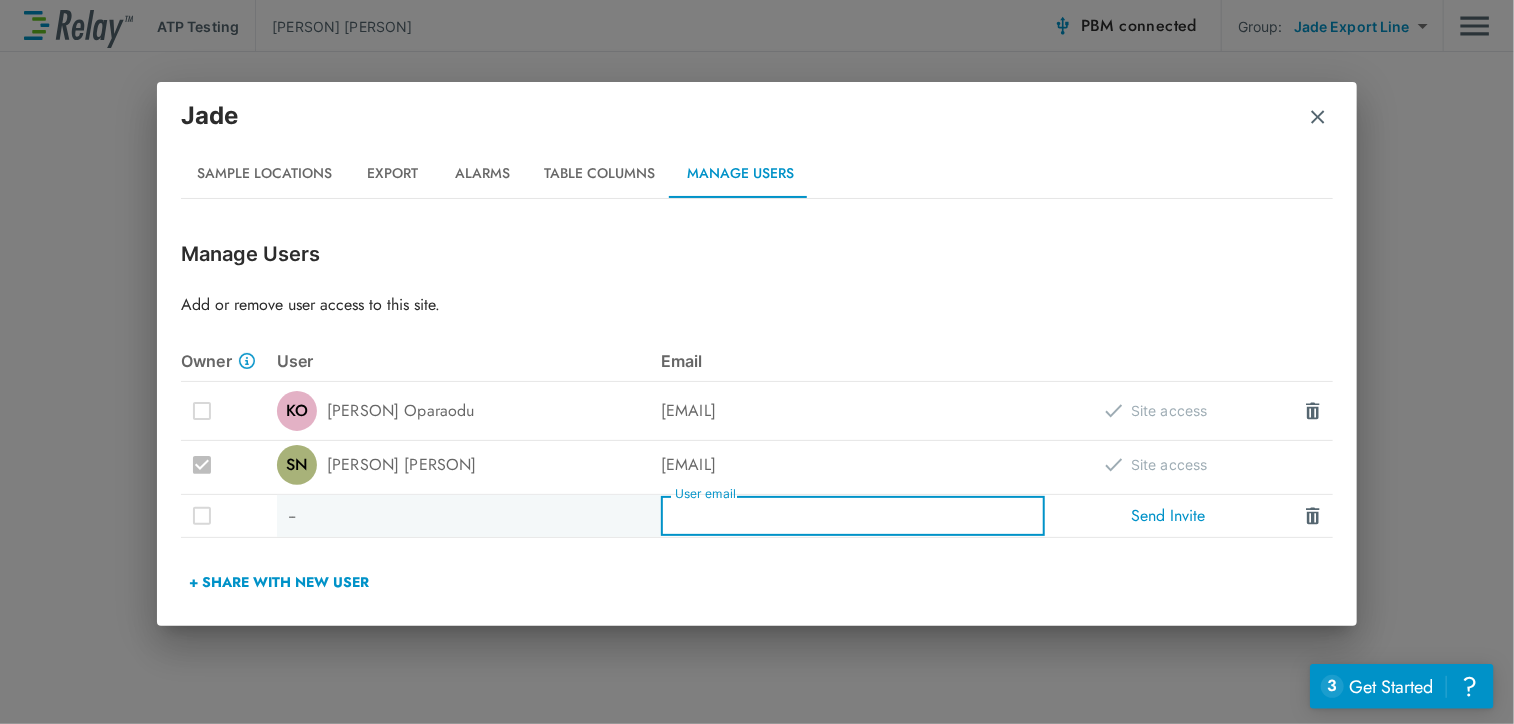 type on "**********" 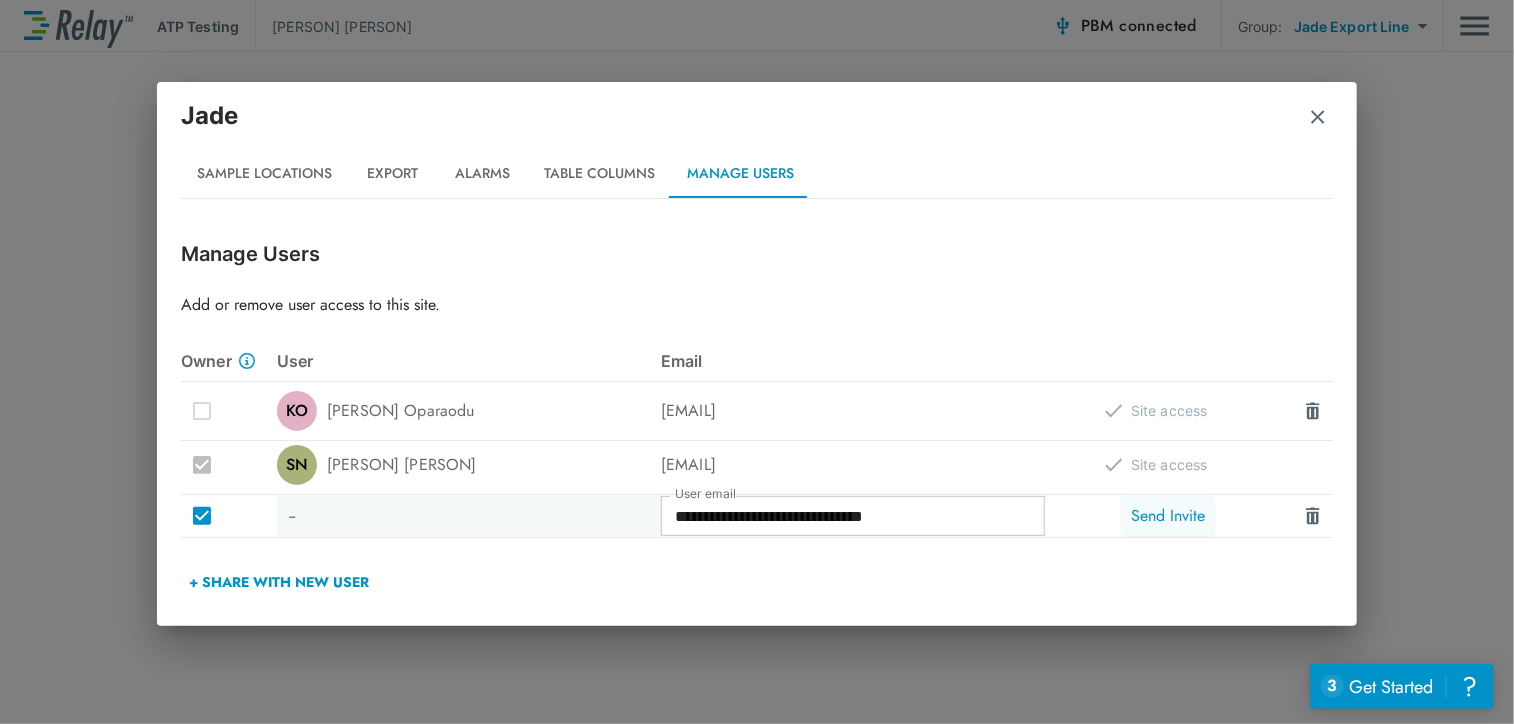 click on "Send Invite" at bounding box center [1168, 516] 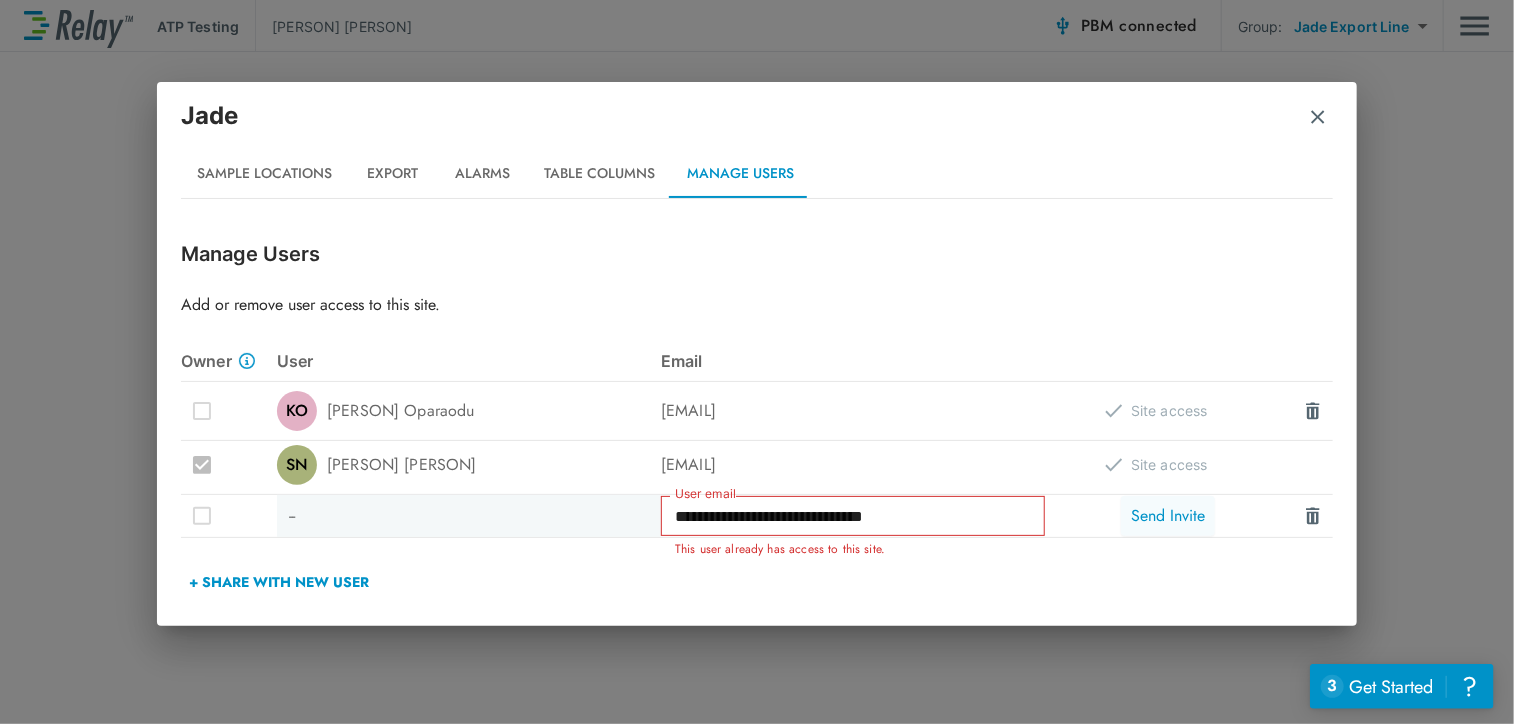 click on "Send Invite" at bounding box center (1168, 516) 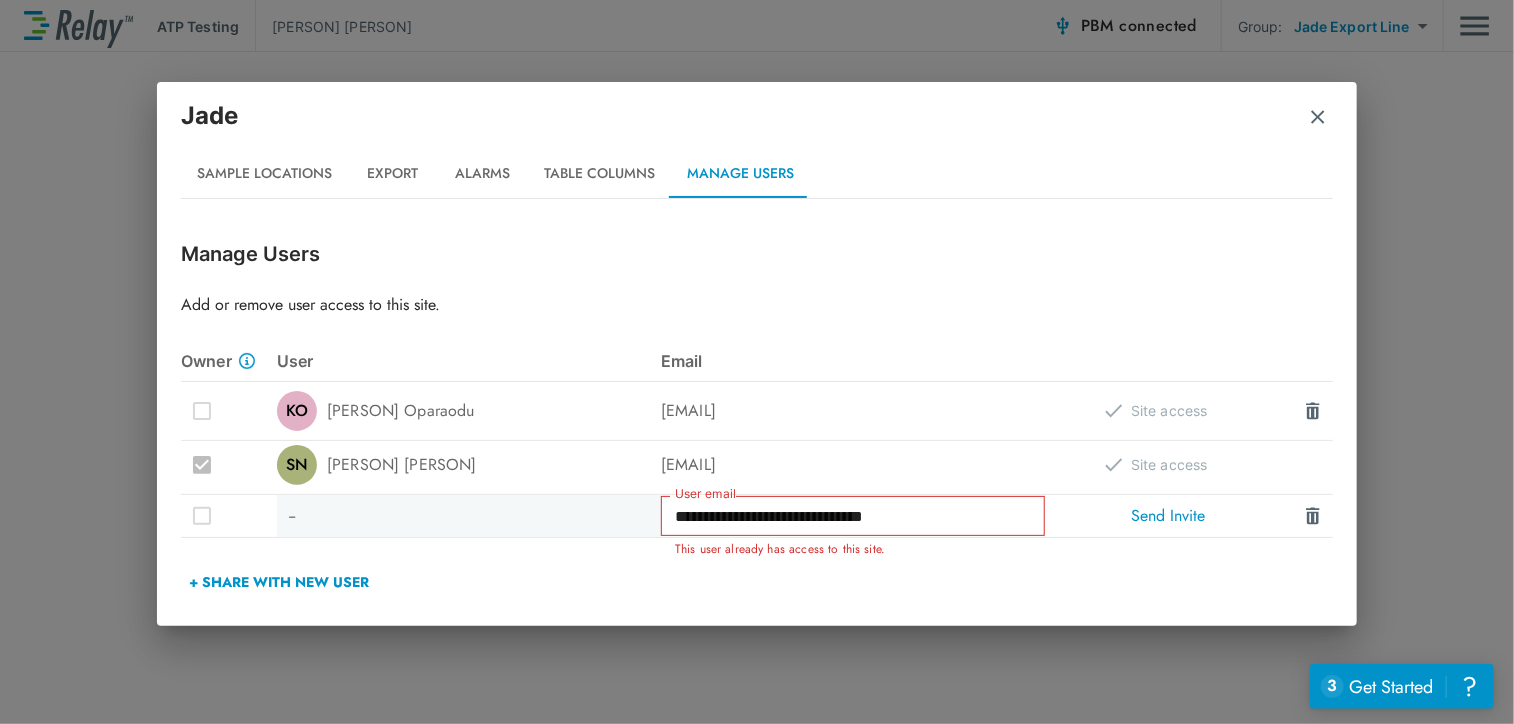 click on "+ Share with New User" at bounding box center (757, 582) 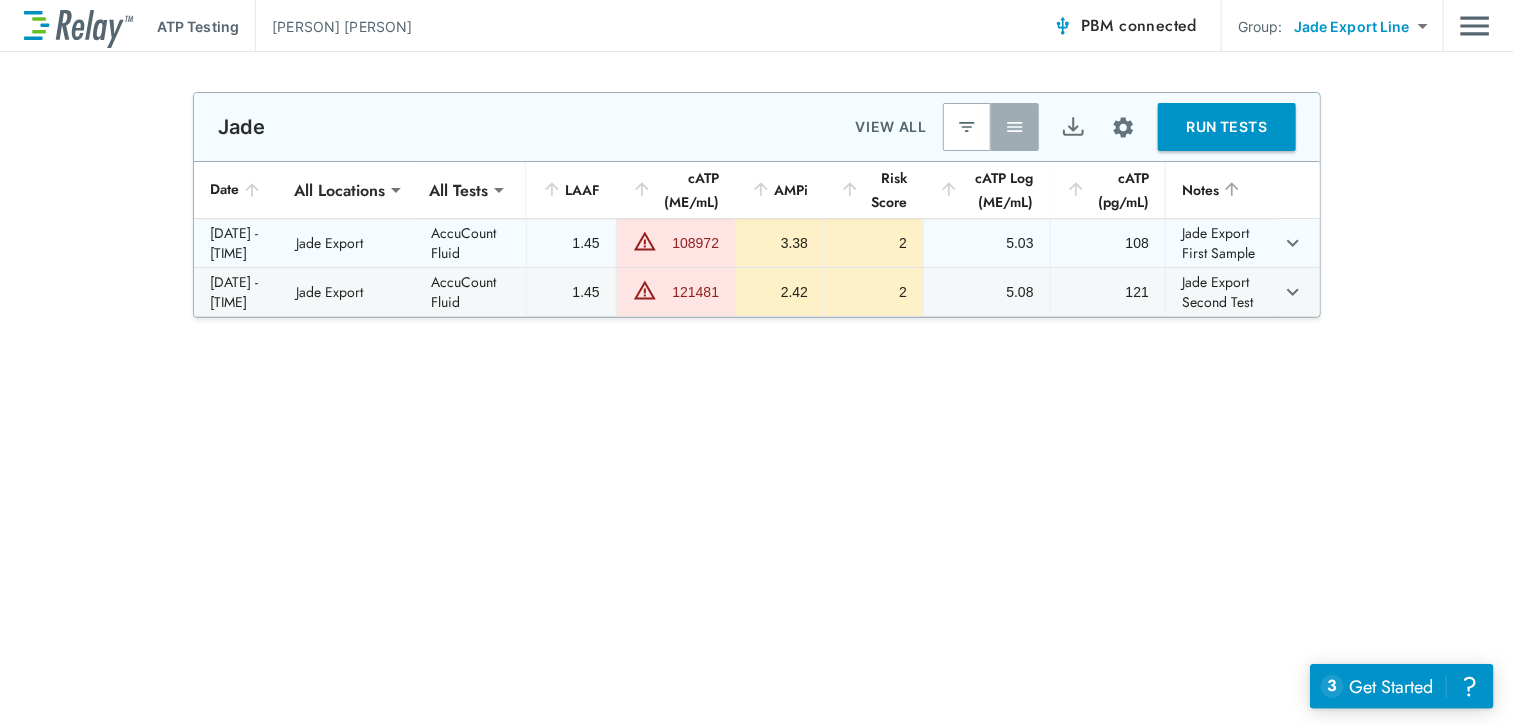 click on "5.03" at bounding box center (987, 243) 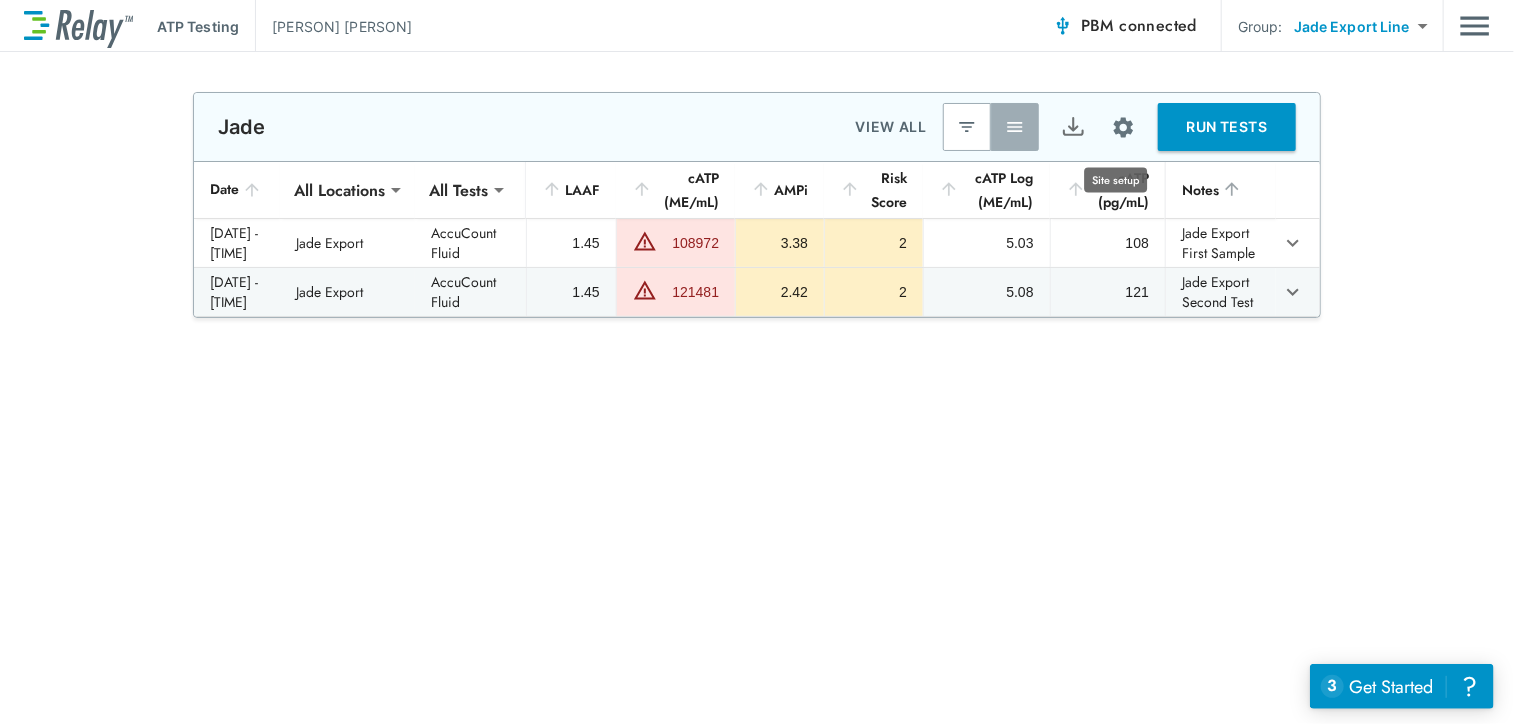click at bounding box center (1123, 127) 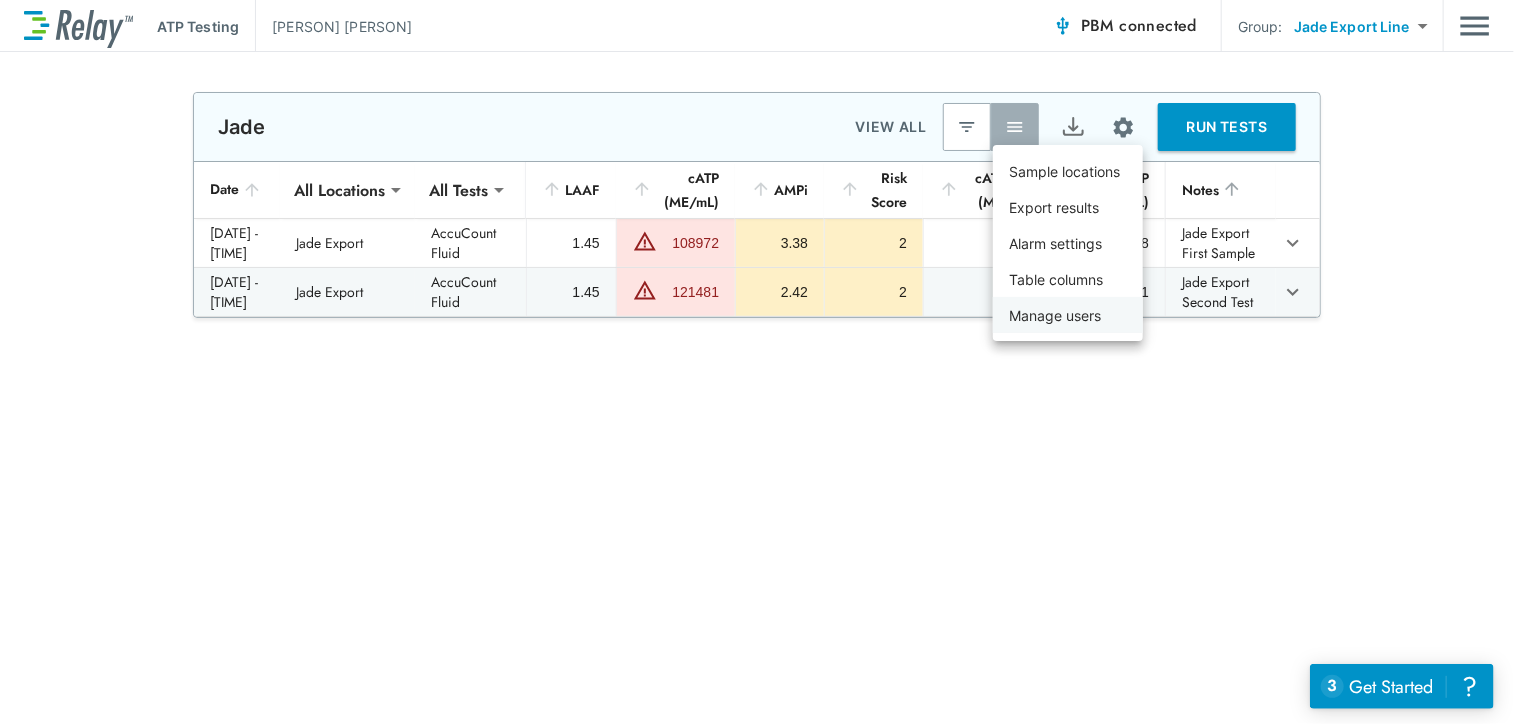 click on "Manage users" at bounding box center [1055, 315] 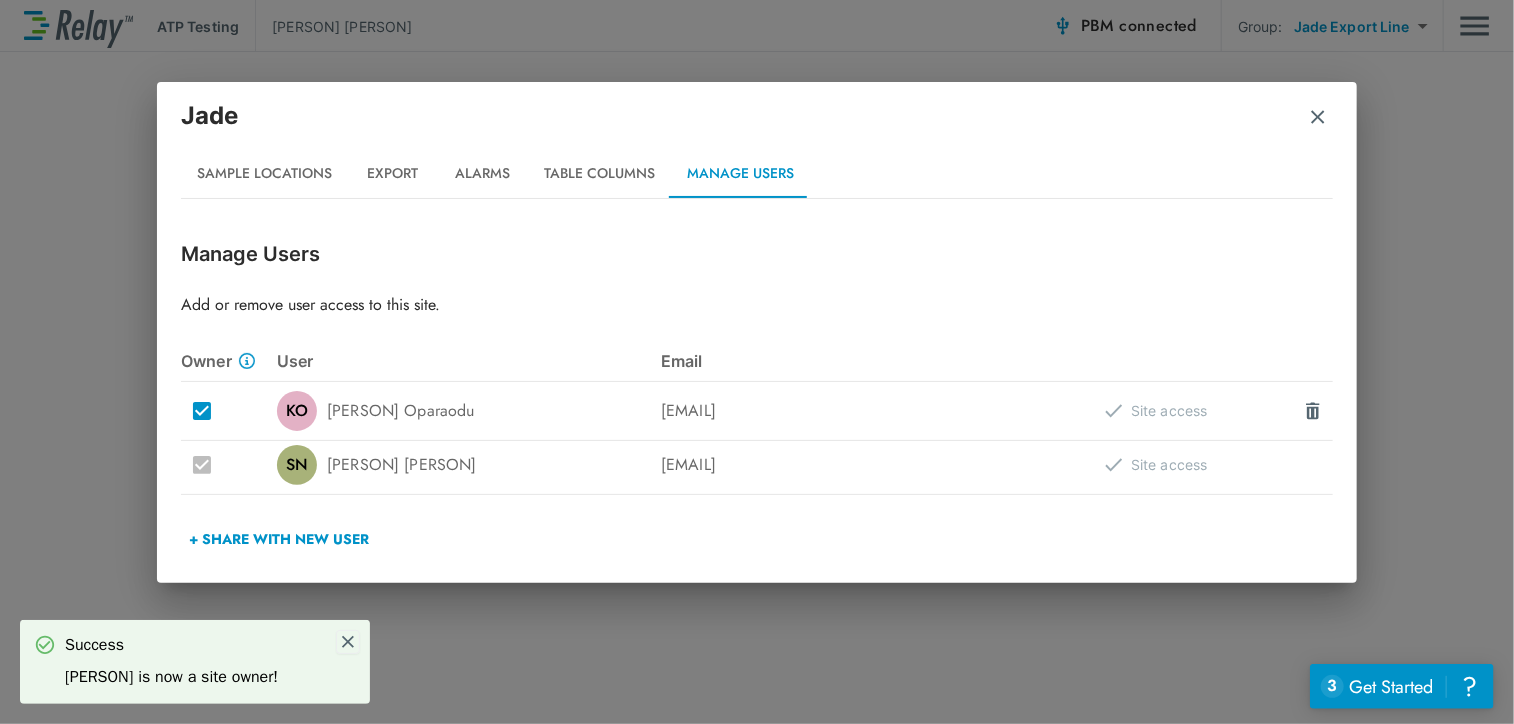 click at bounding box center (348, 642) 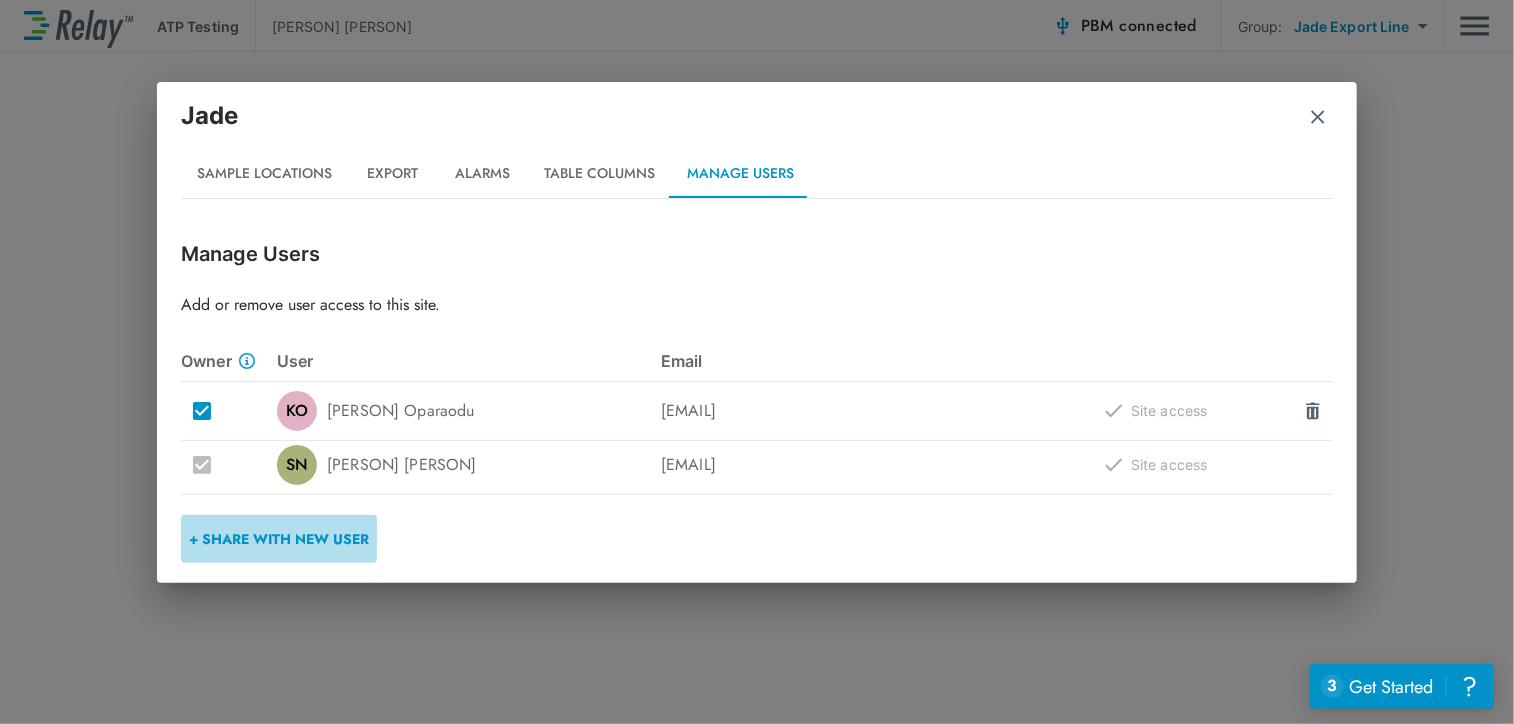click on "+ Share with New User" at bounding box center [279, 539] 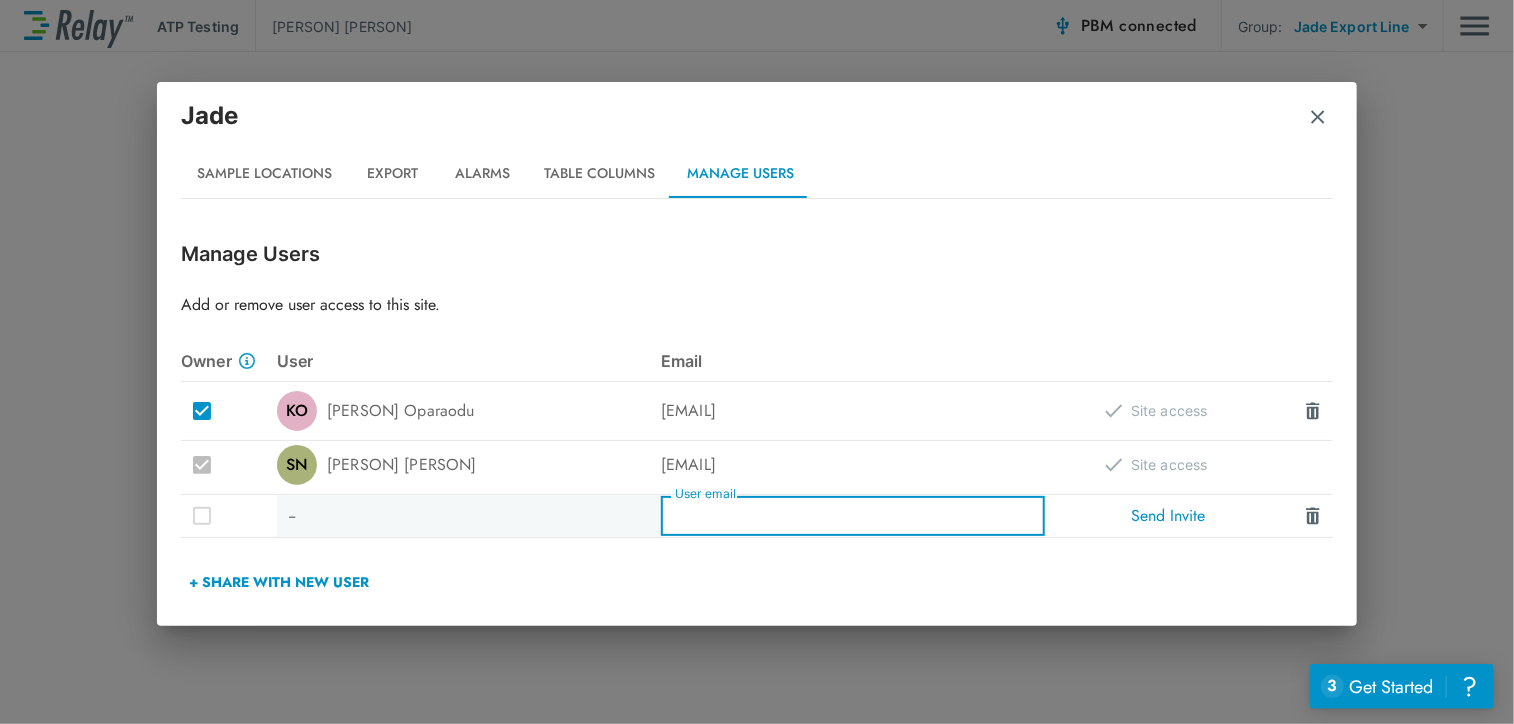click on "User email" at bounding box center [853, 516] 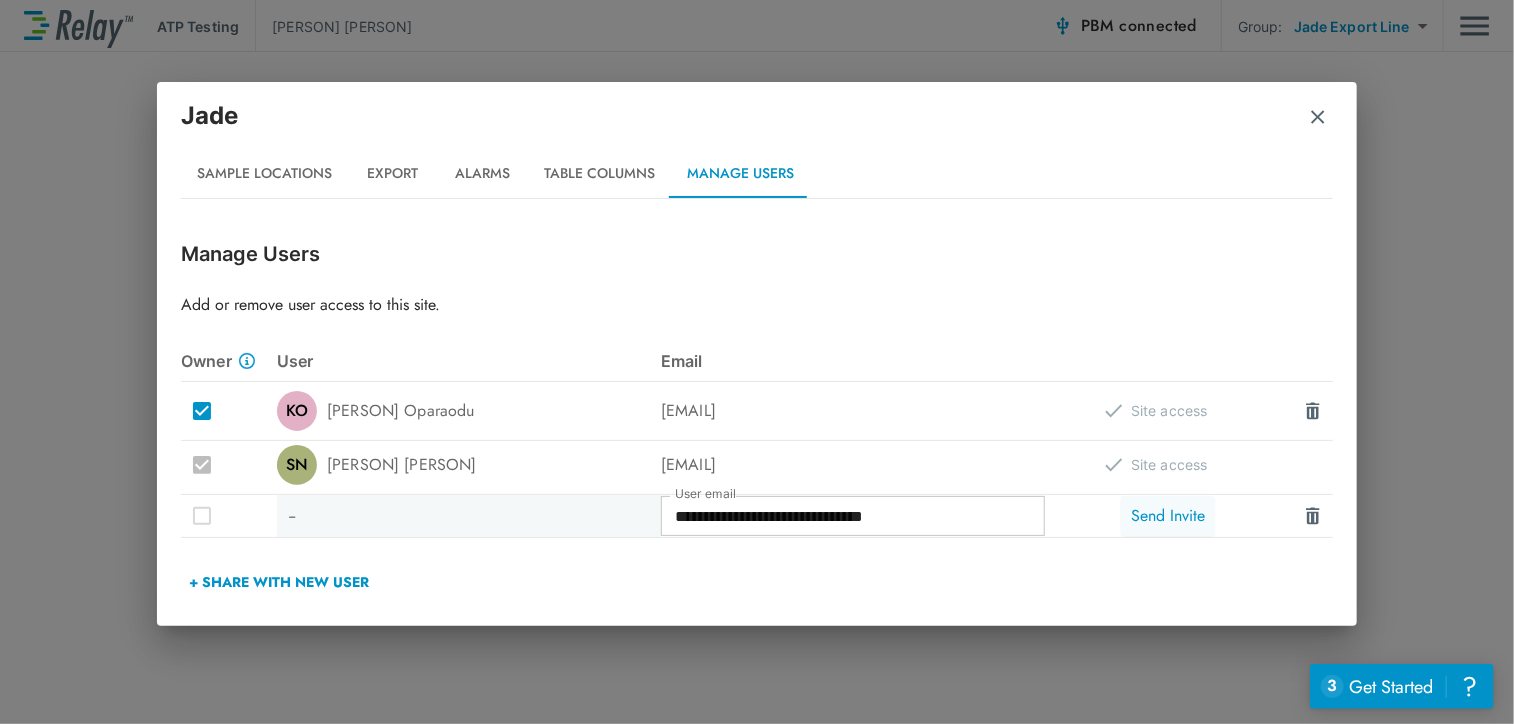 click on "Send Invite" at bounding box center (1168, 516) 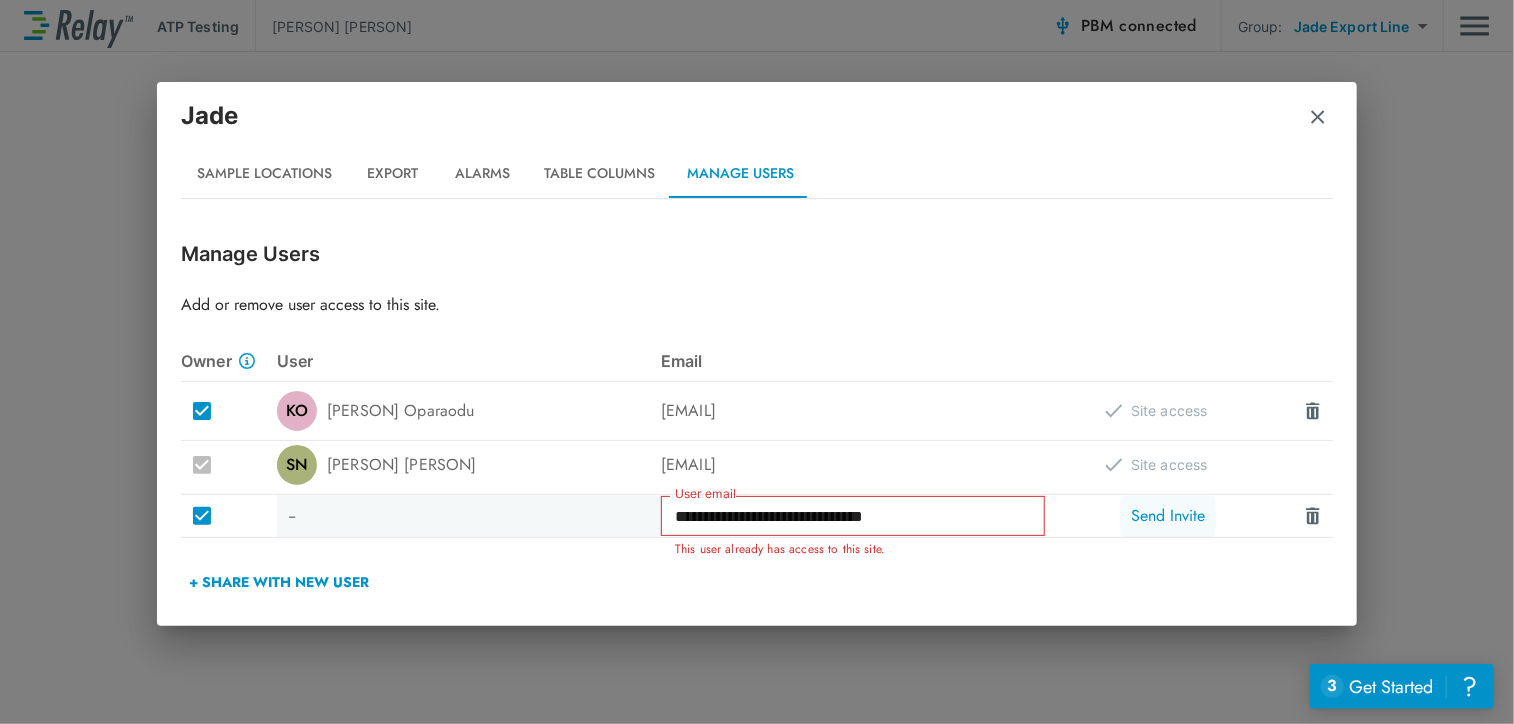 click on "Send Invite" at bounding box center (1168, 516) 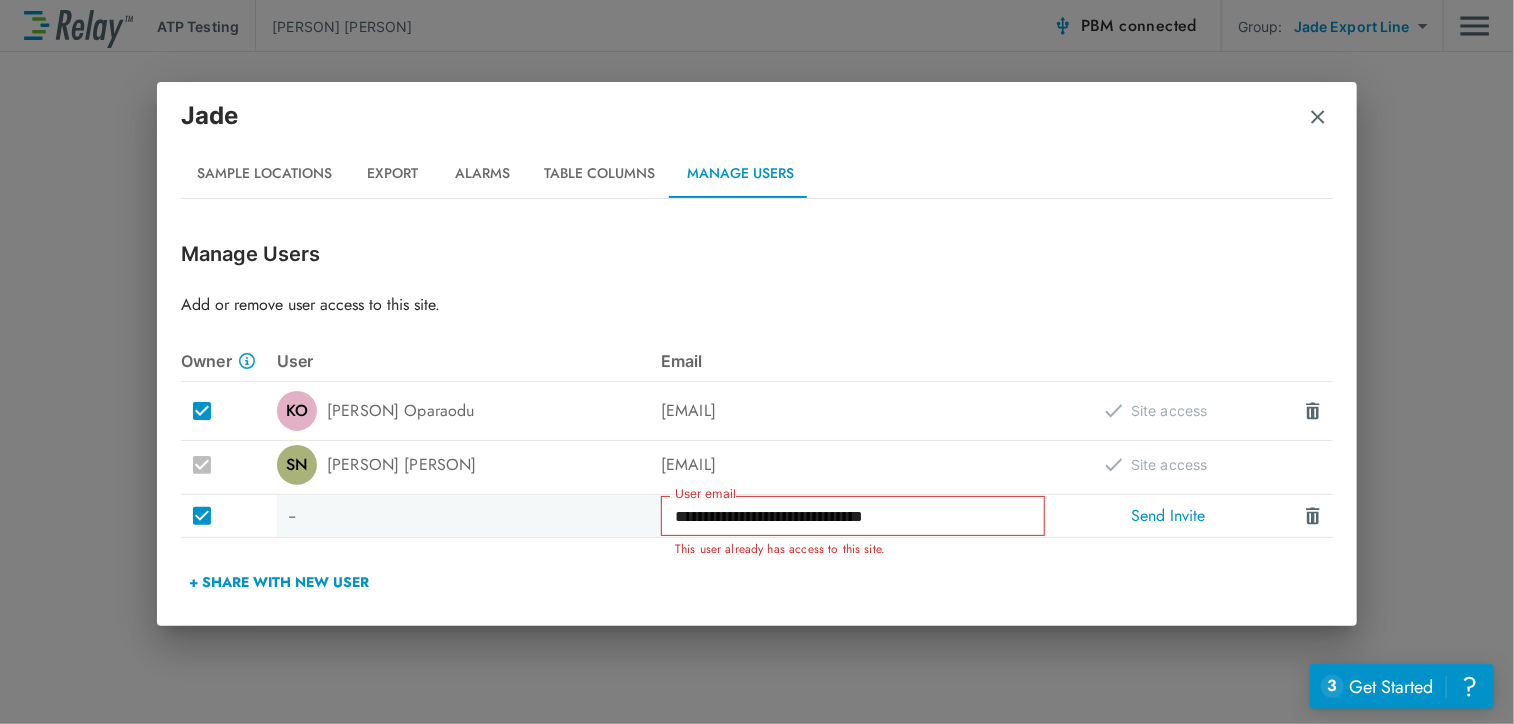 click on "+ Share with New User" at bounding box center [757, 582] 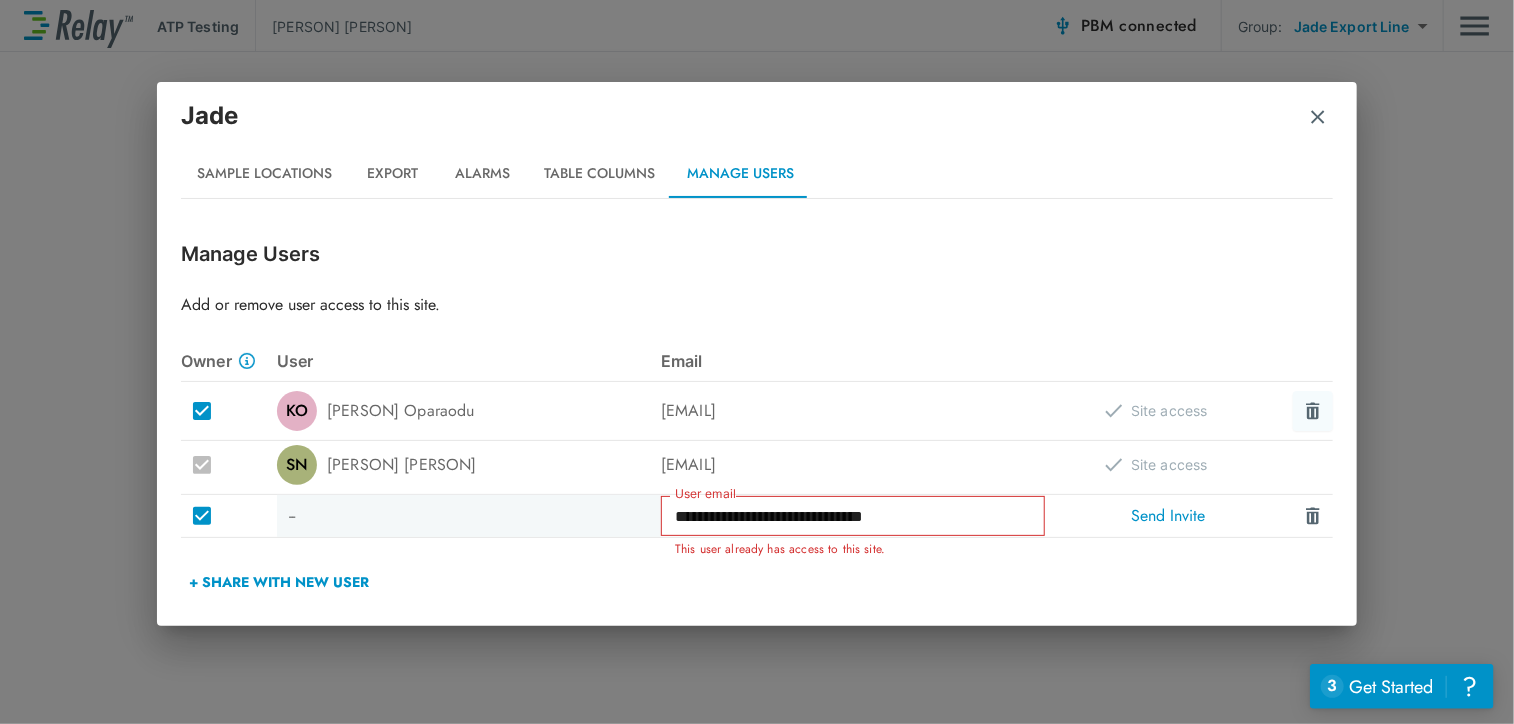 click at bounding box center (1313, 411) 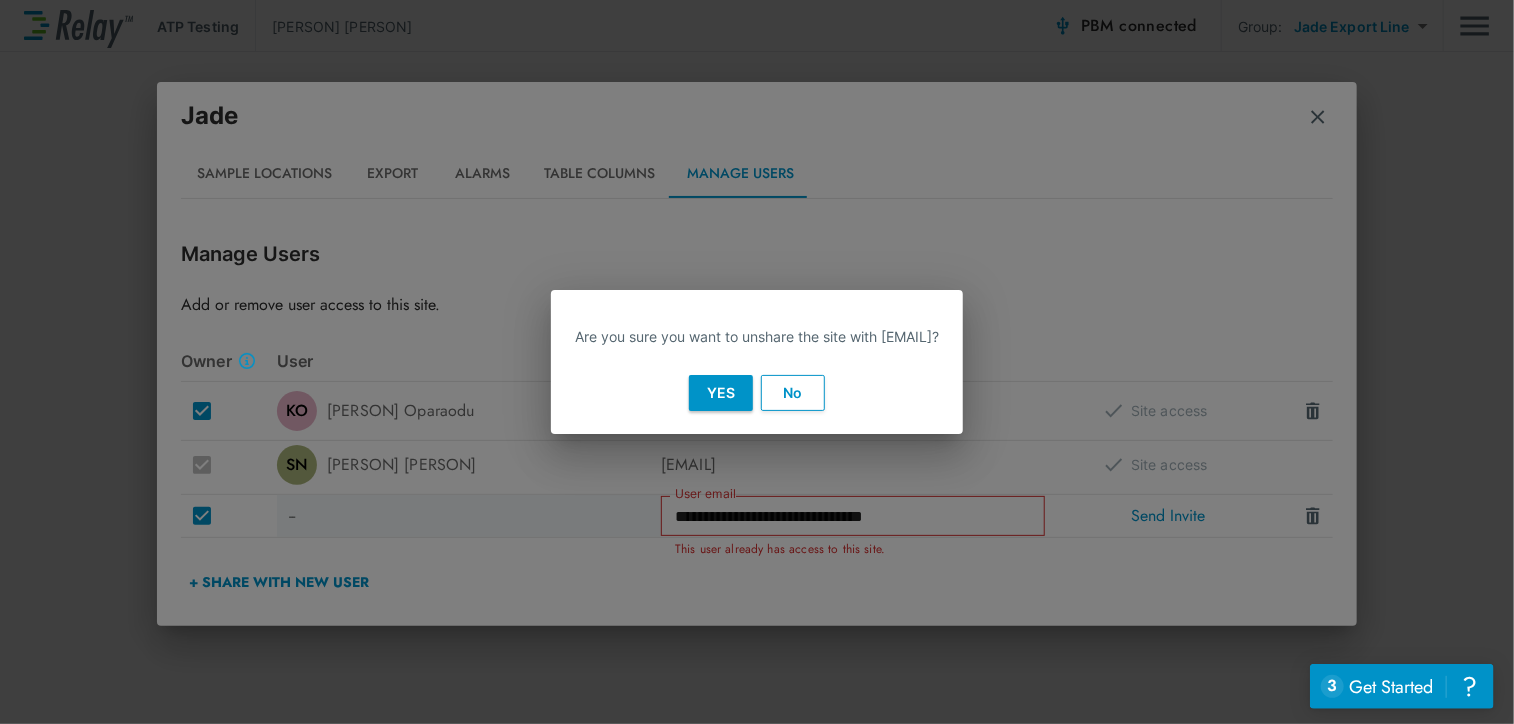 click on "Yes" at bounding box center (721, 393) 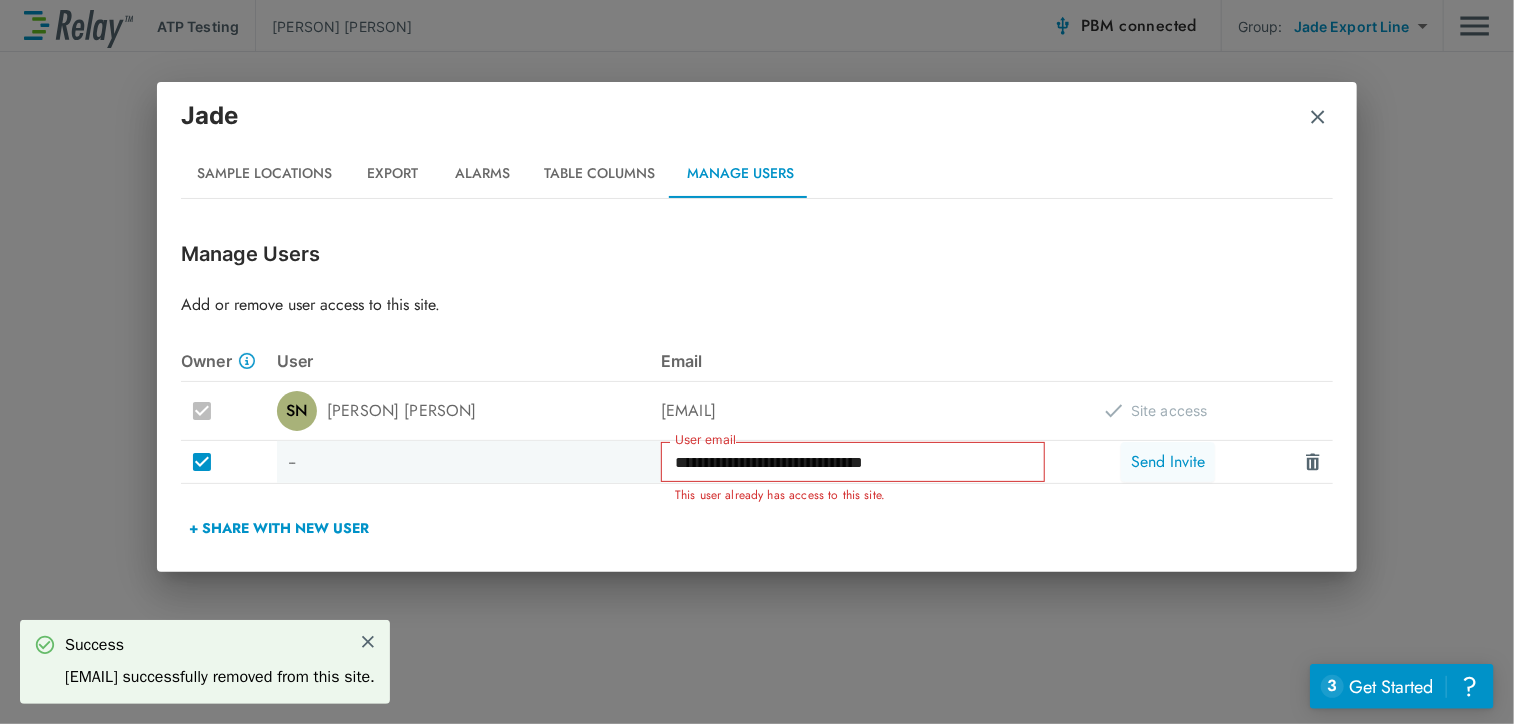 click on "Send Invite" at bounding box center (1168, 462) 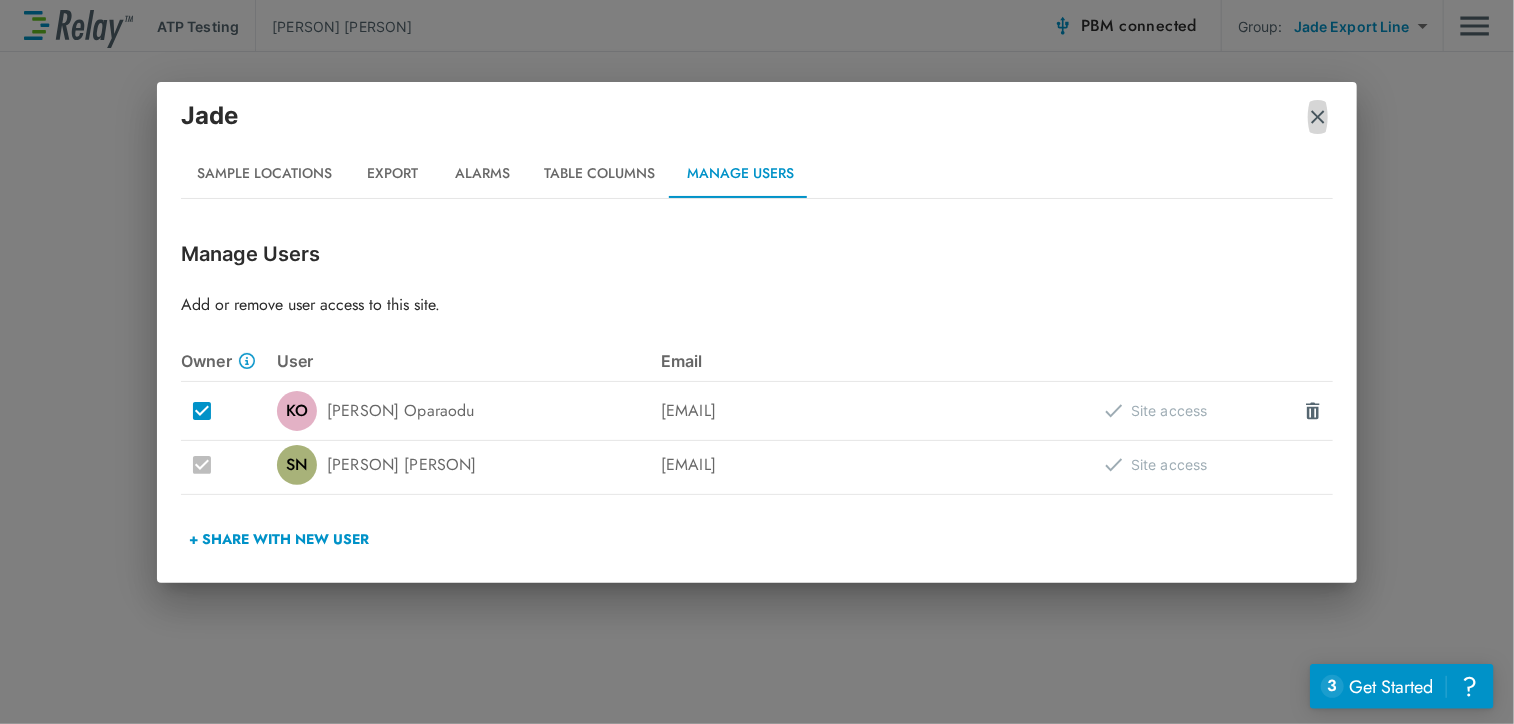 click at bounding box center (1318, 117) 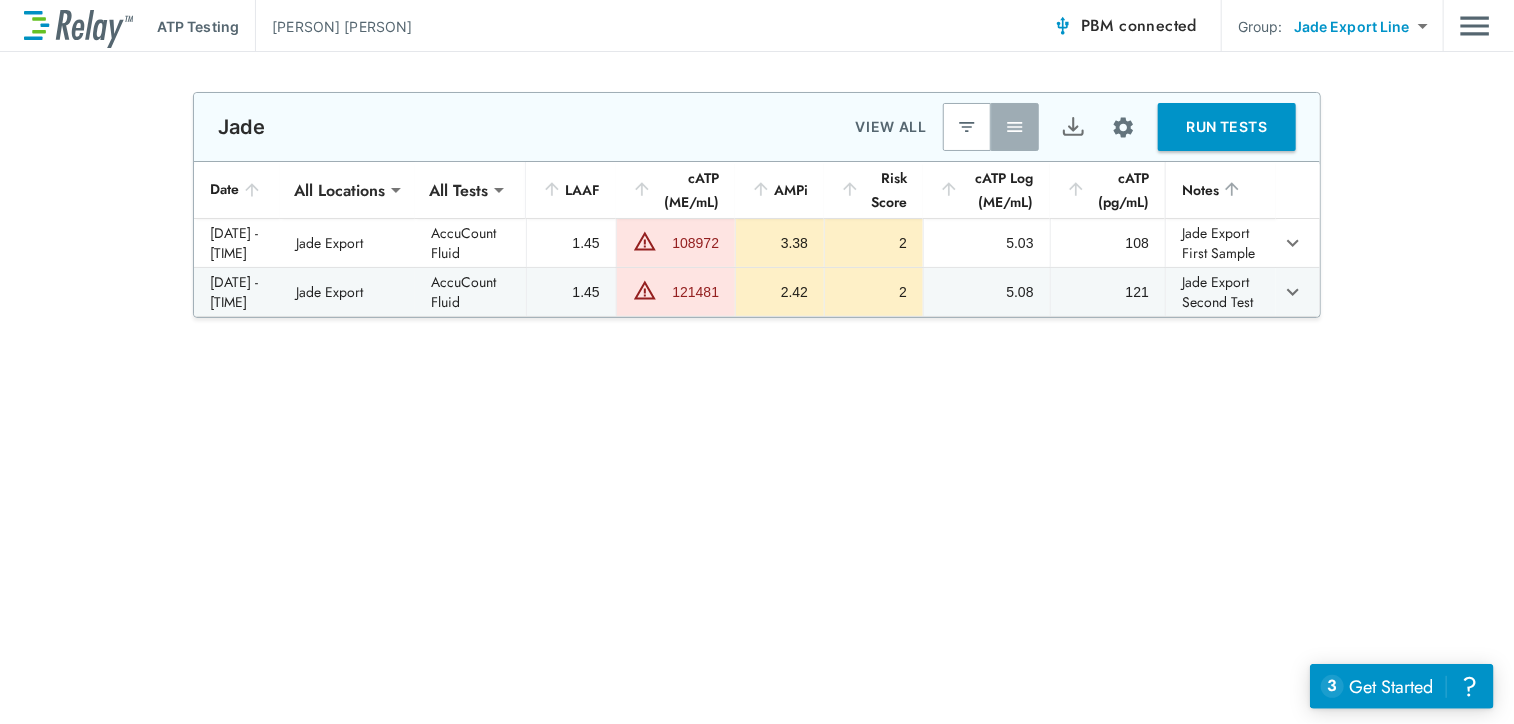 click on "**********" at bounding box center [757, 362] 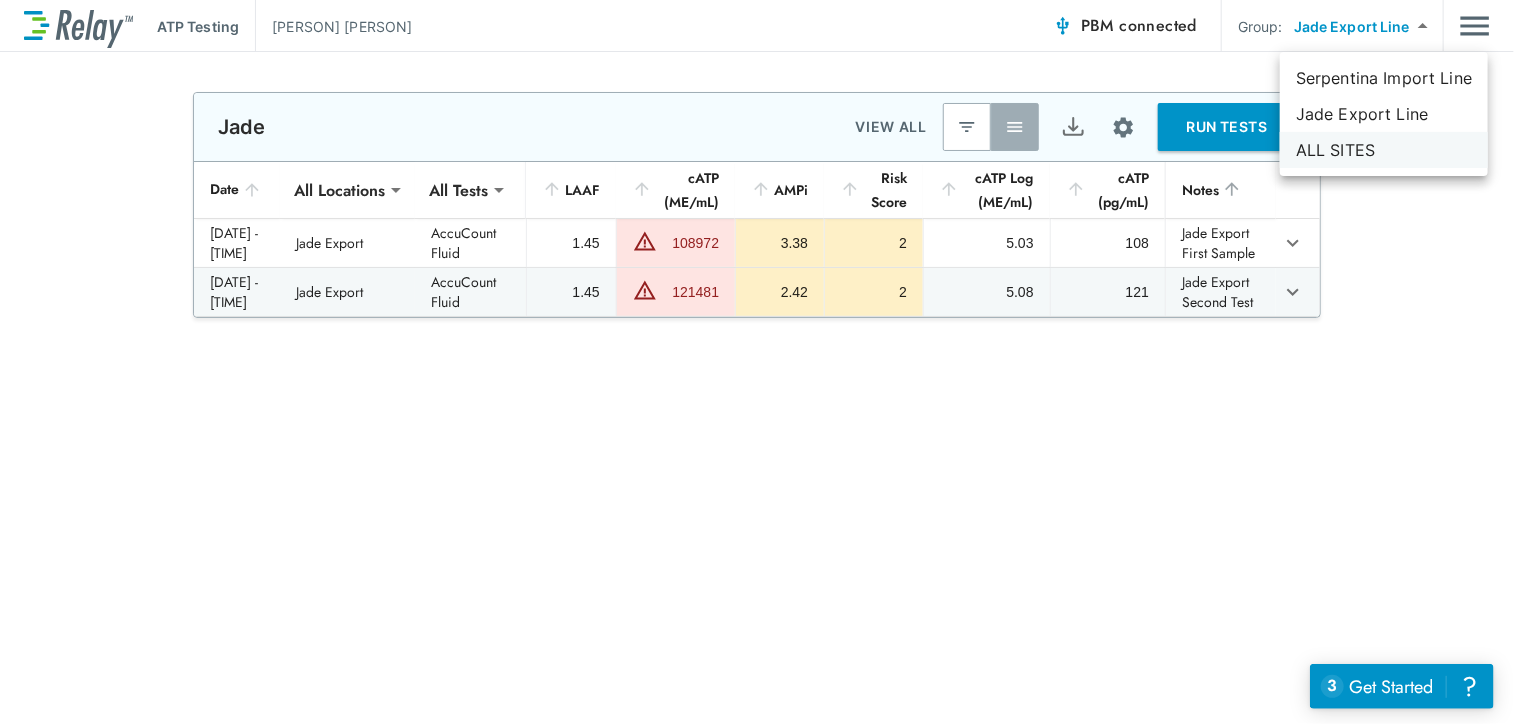 click on "ALL SITES" at bounding box center [1384, 150] 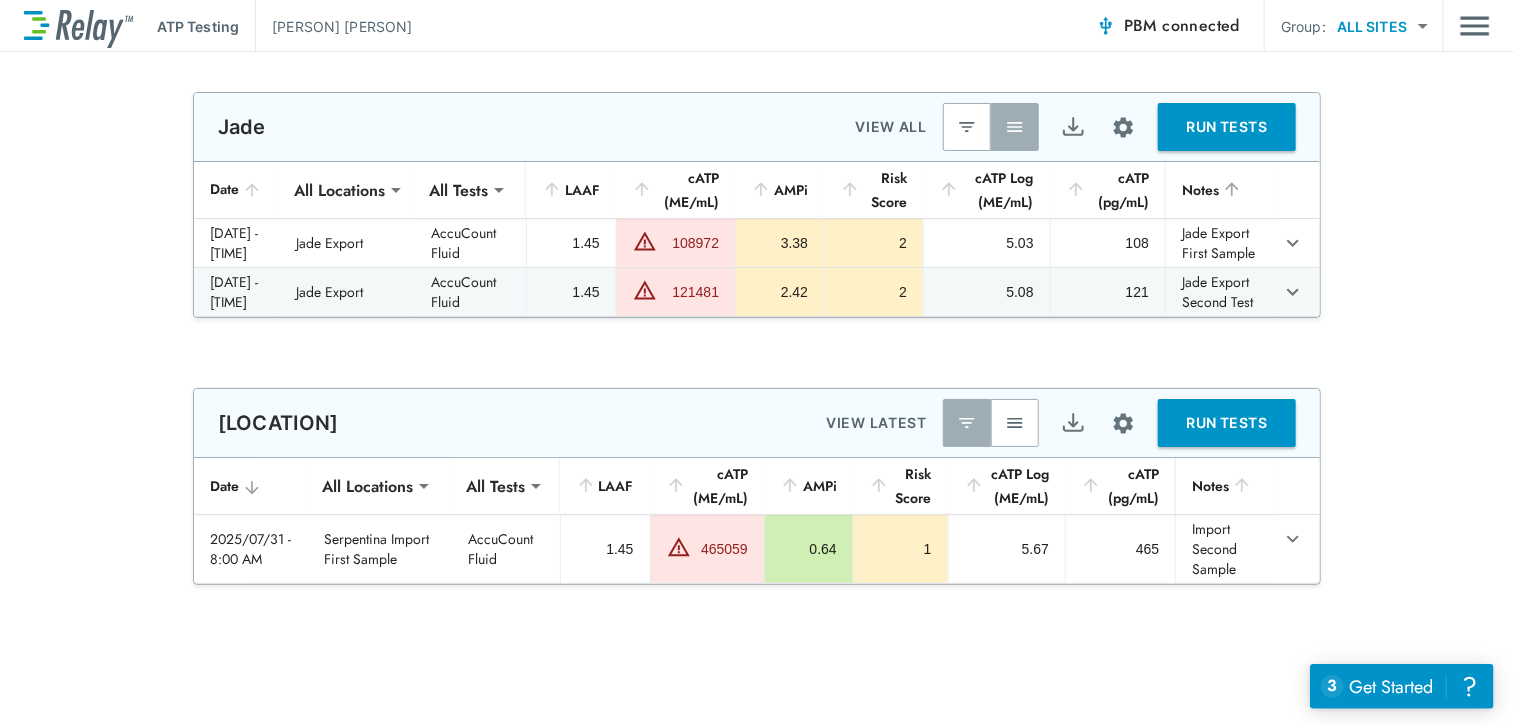 type on "**********" 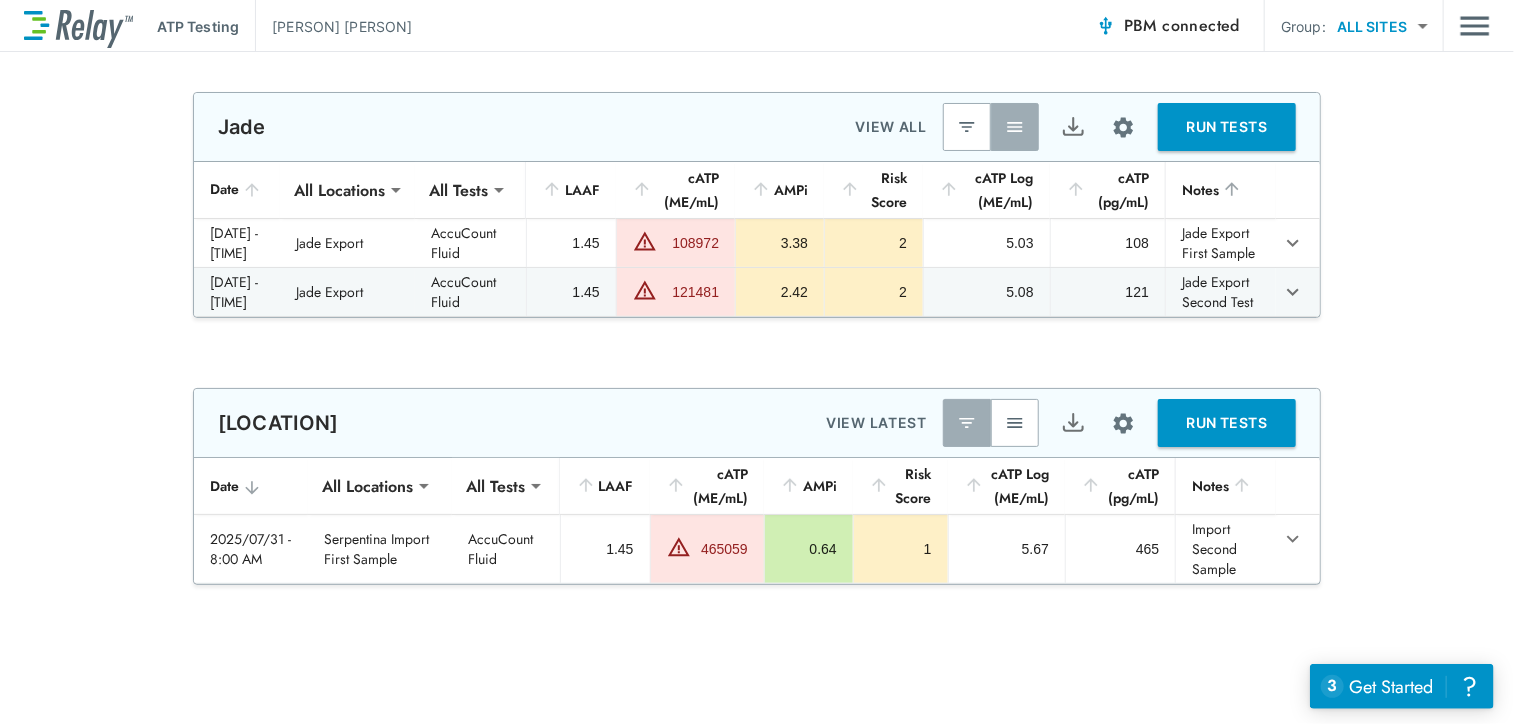 type on "*****" 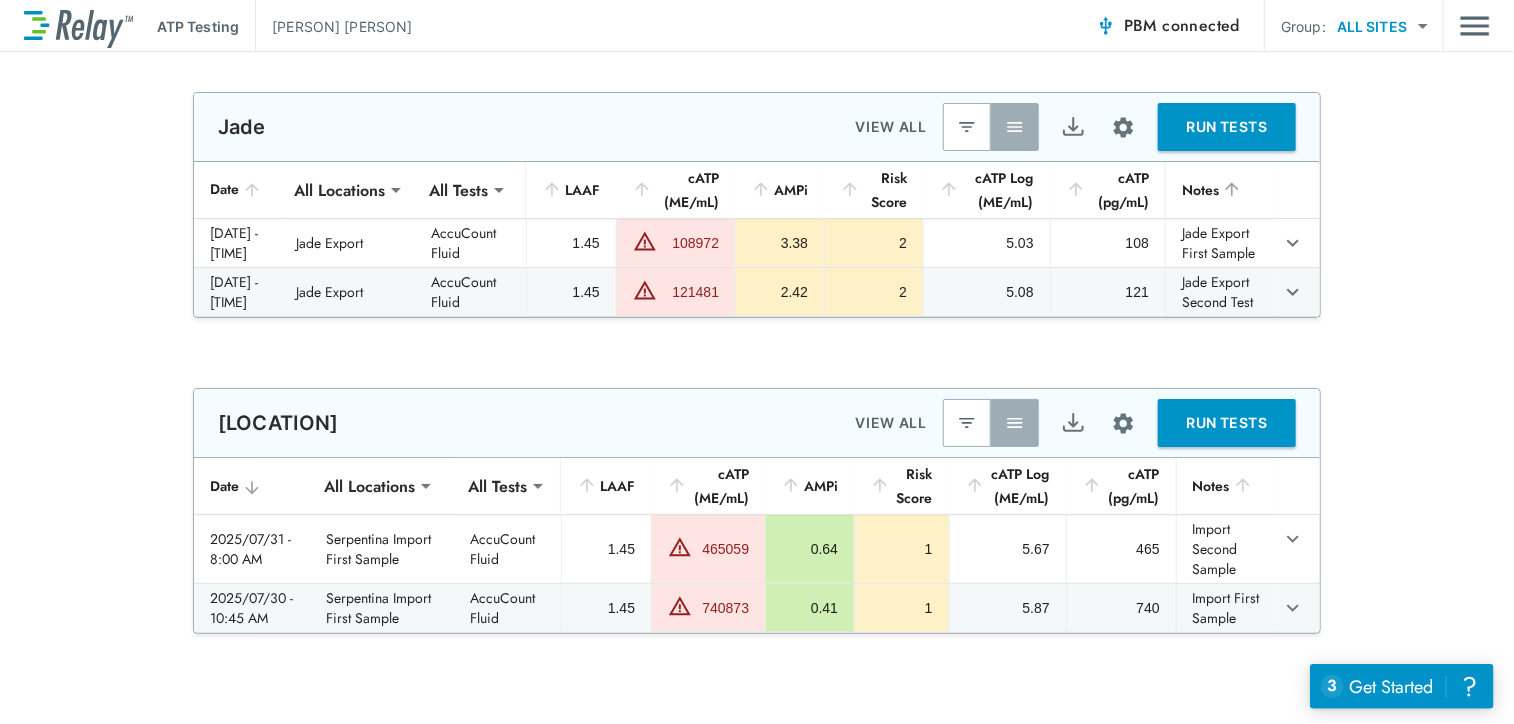 click on "**********" at bounding box center [757, 725] 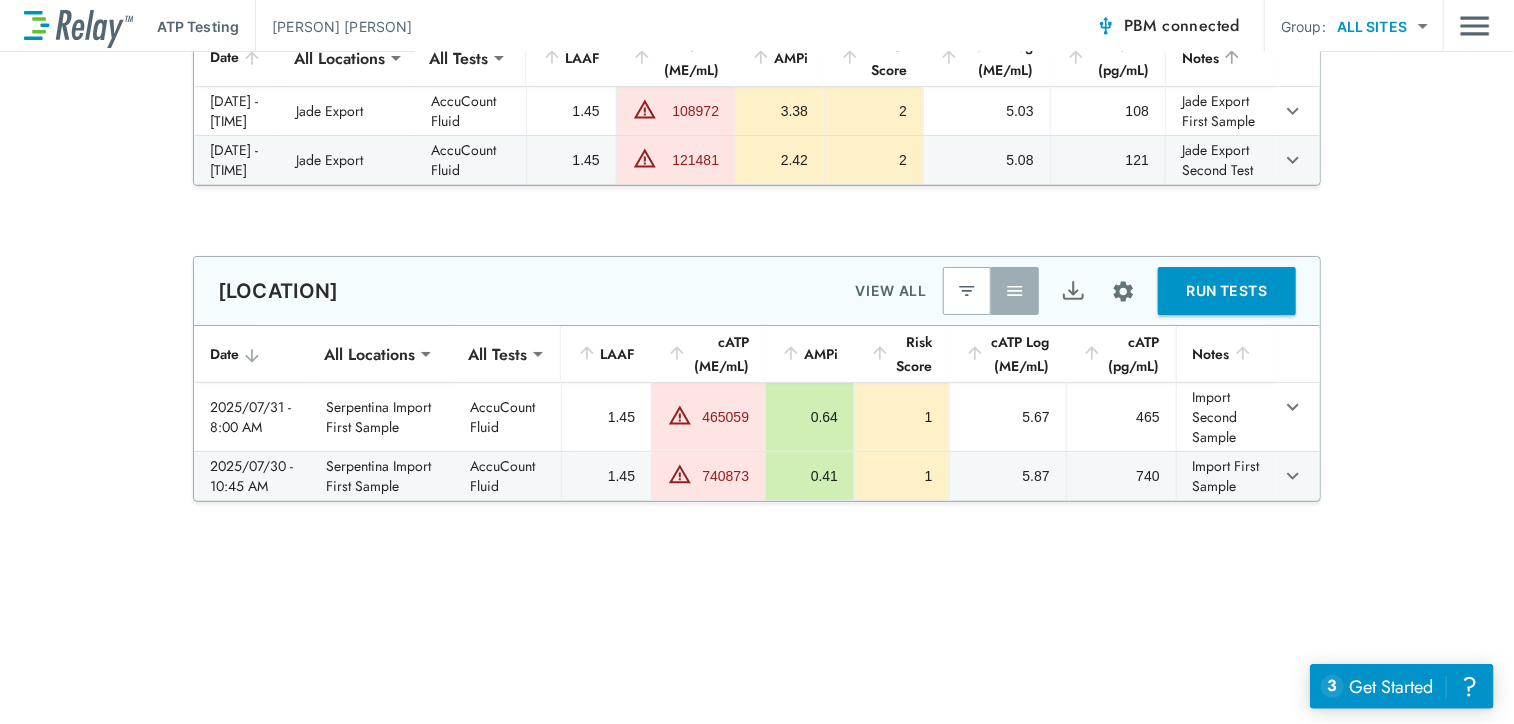 scroll, scrollTop: 0, scrollLeft: 0, axis: both 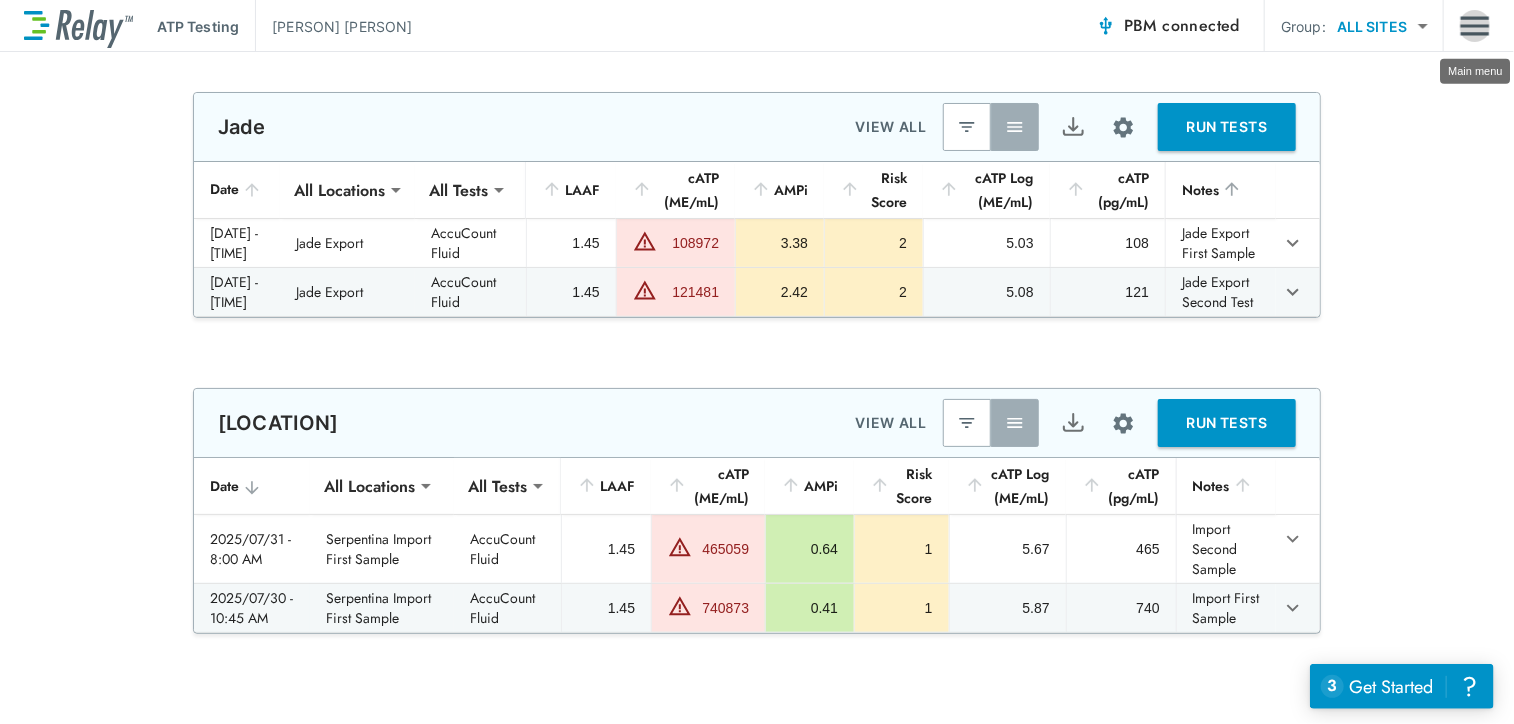 click at bounding box center [1475, 26] 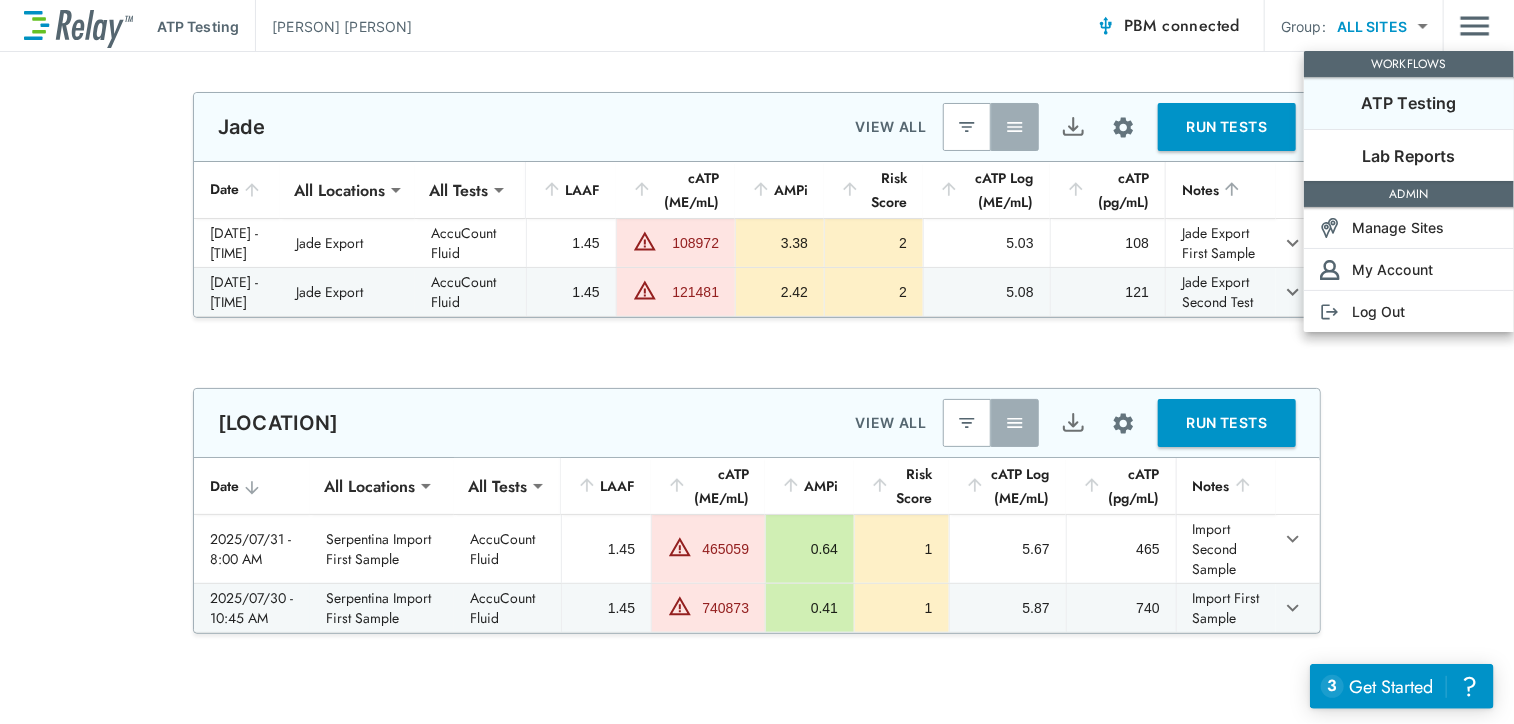 drag, startPoint x: 1439, startPoint y: 410, endPoint x: 1416, endPoint y: 469, distance: 63.324562 